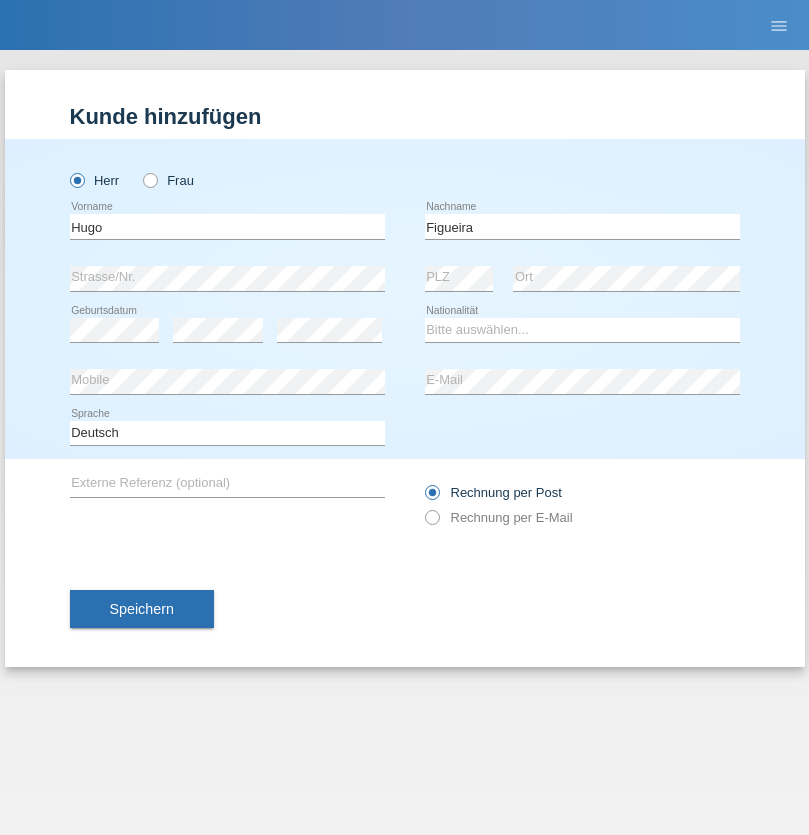 scroll, scrollTop: 0, scrollLeft: 0, axis: both 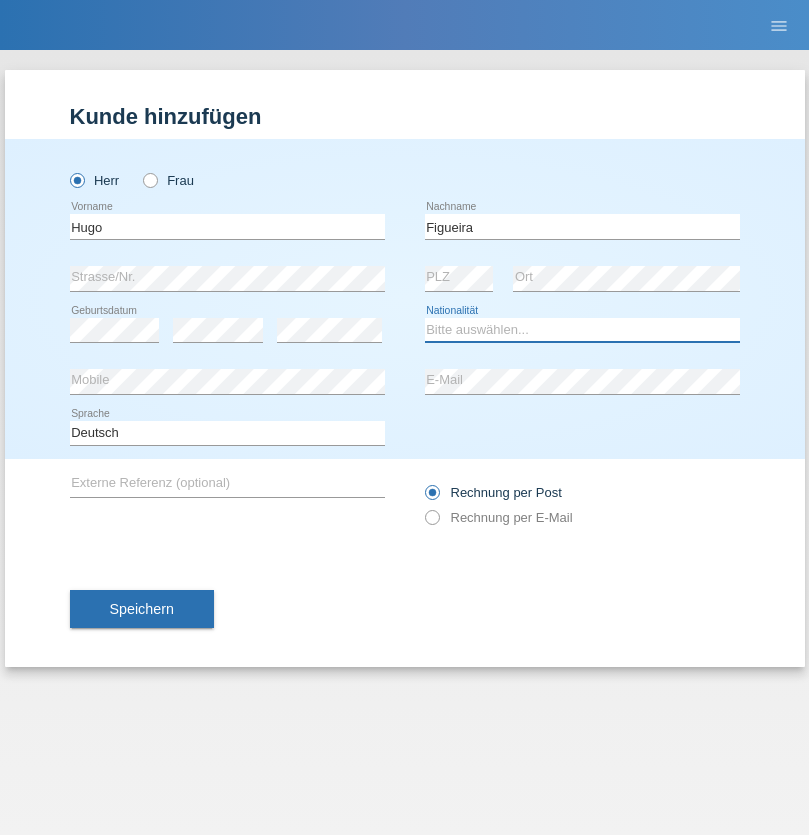 select on "PT" 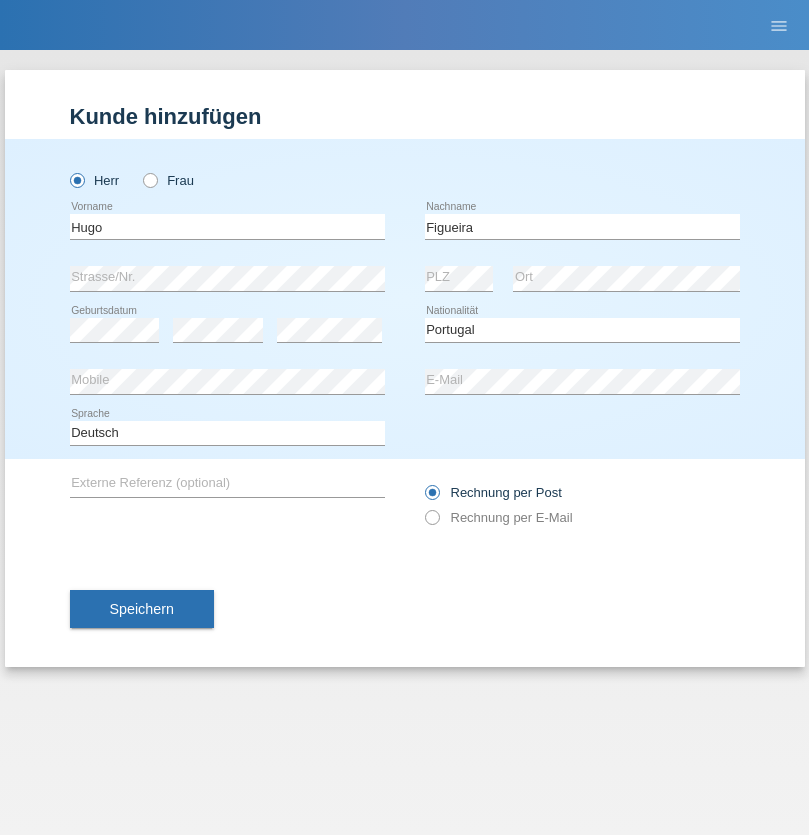 select on "C" 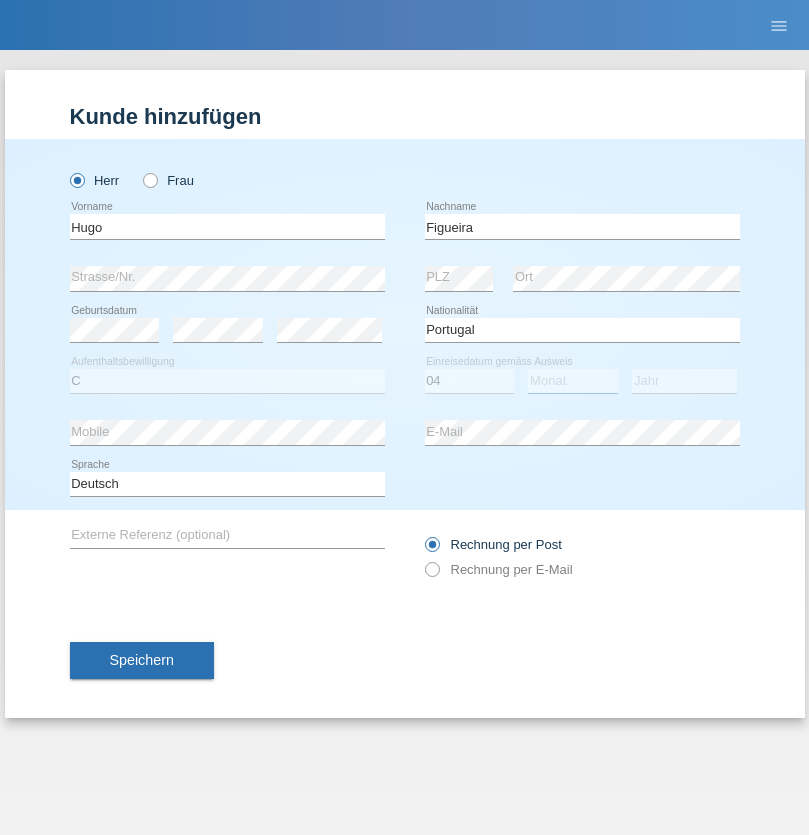 select on "02" 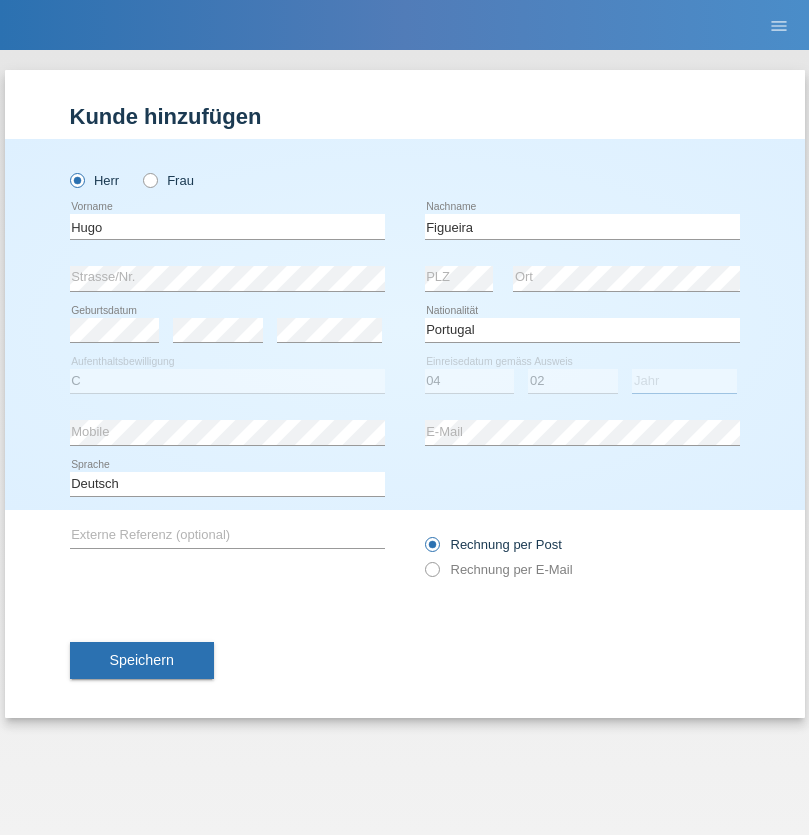 select on "2012" 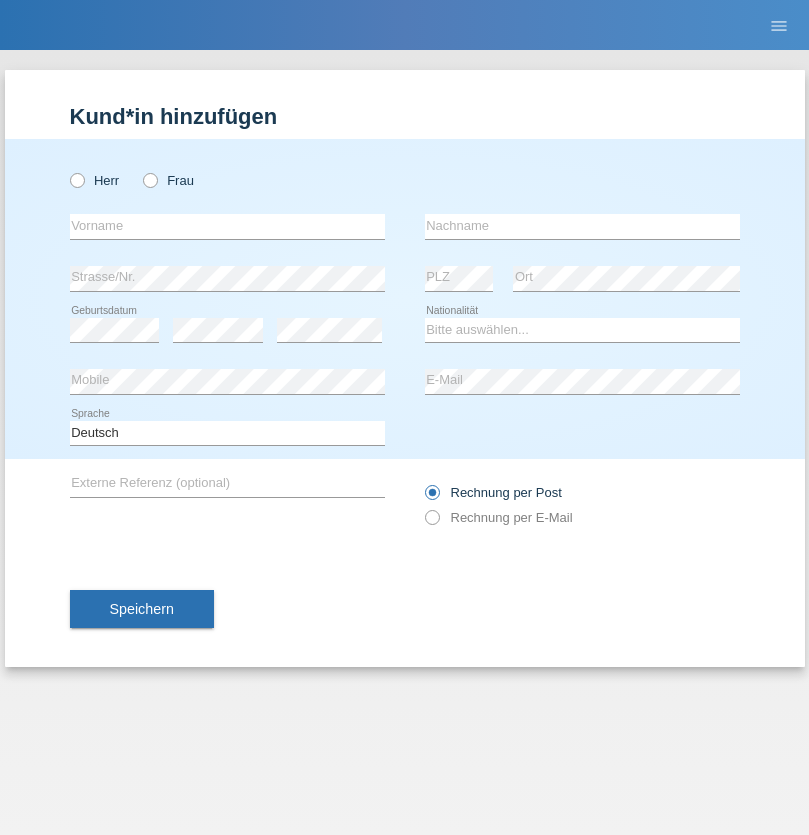 scroll, scrollTop: 0, scrollLeft: 0, axis: both 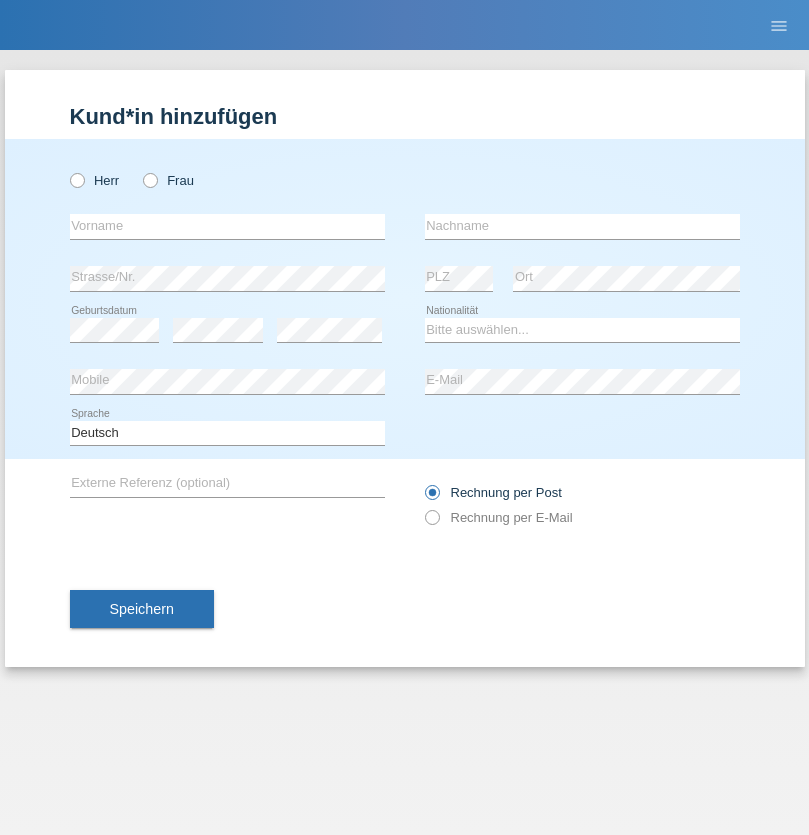 radio on "true" 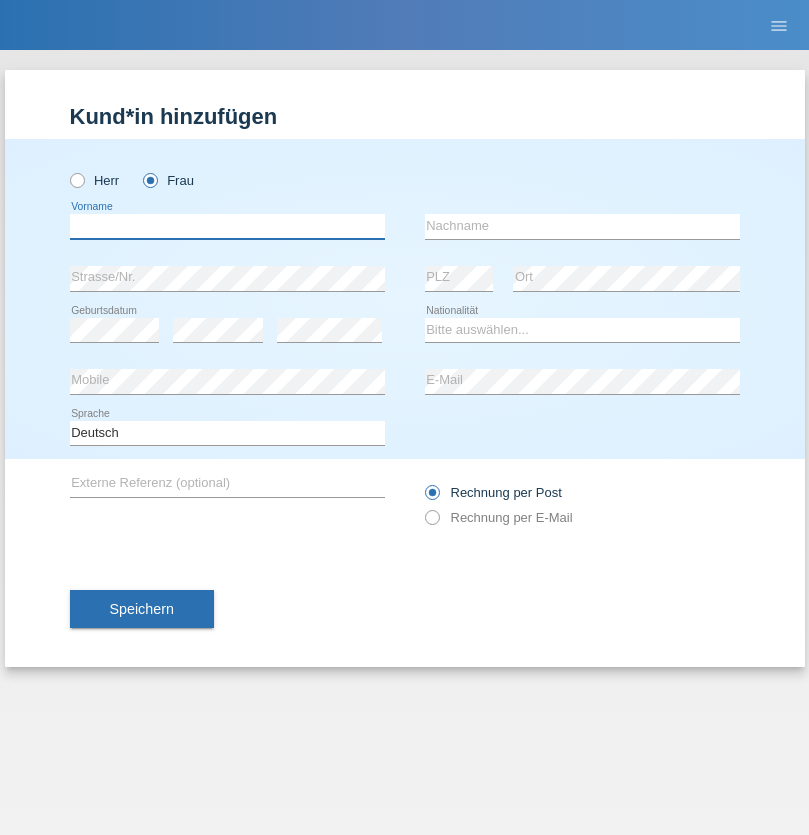click at bounding box center [227, 226] 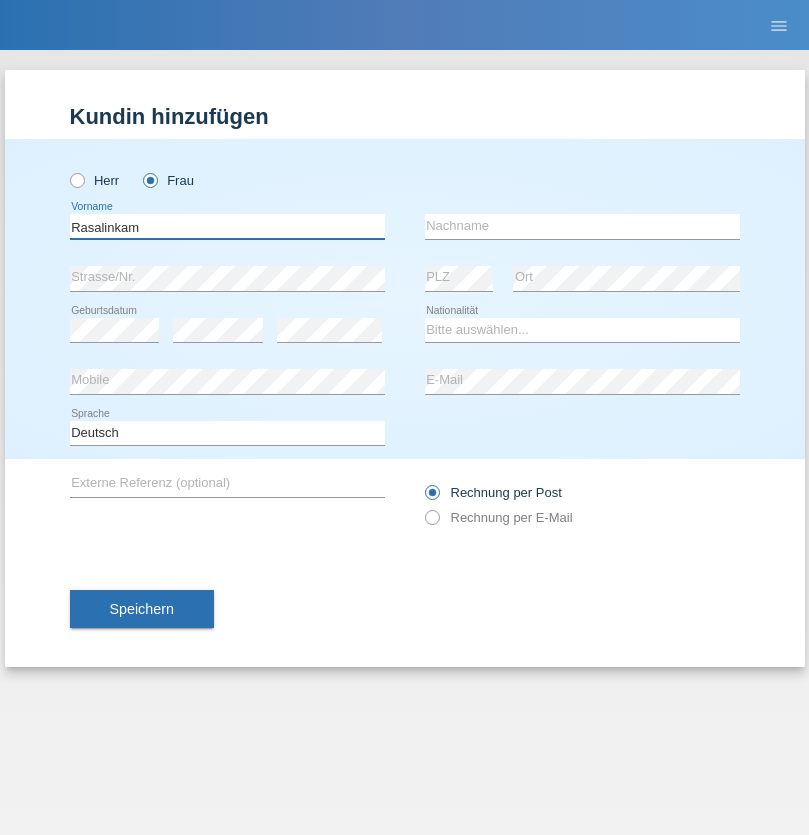 type on "Rasalinkam" 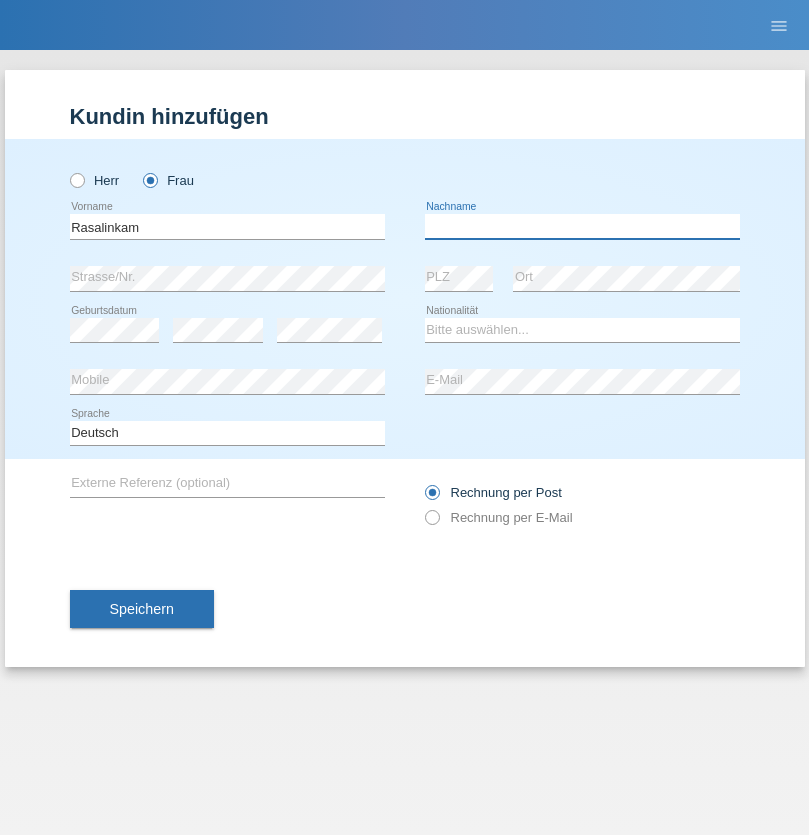 click at bounding box center (582, 226) 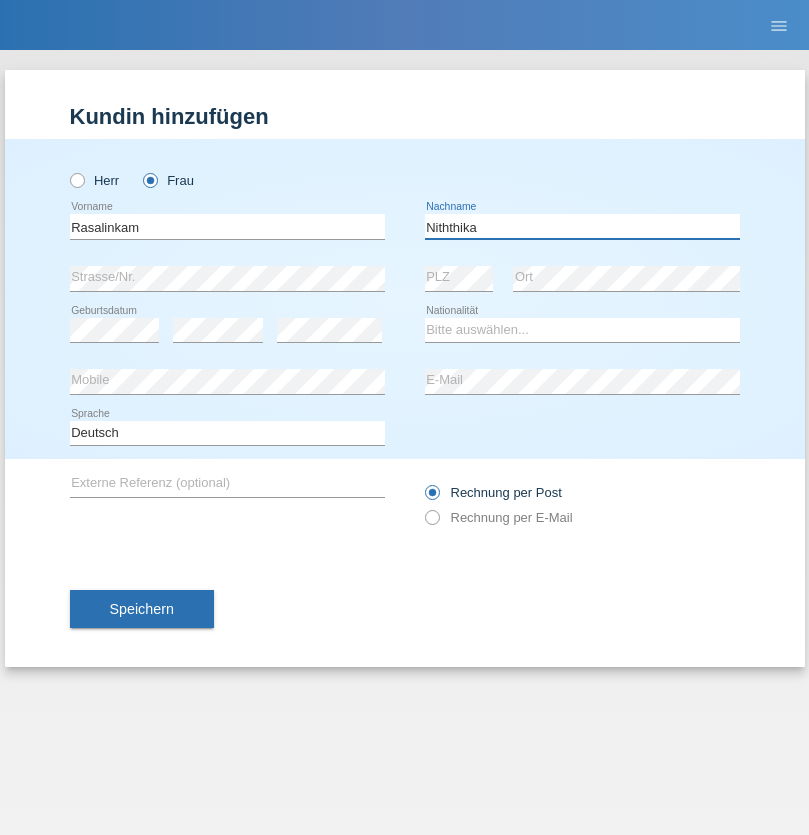type on "Niththika" 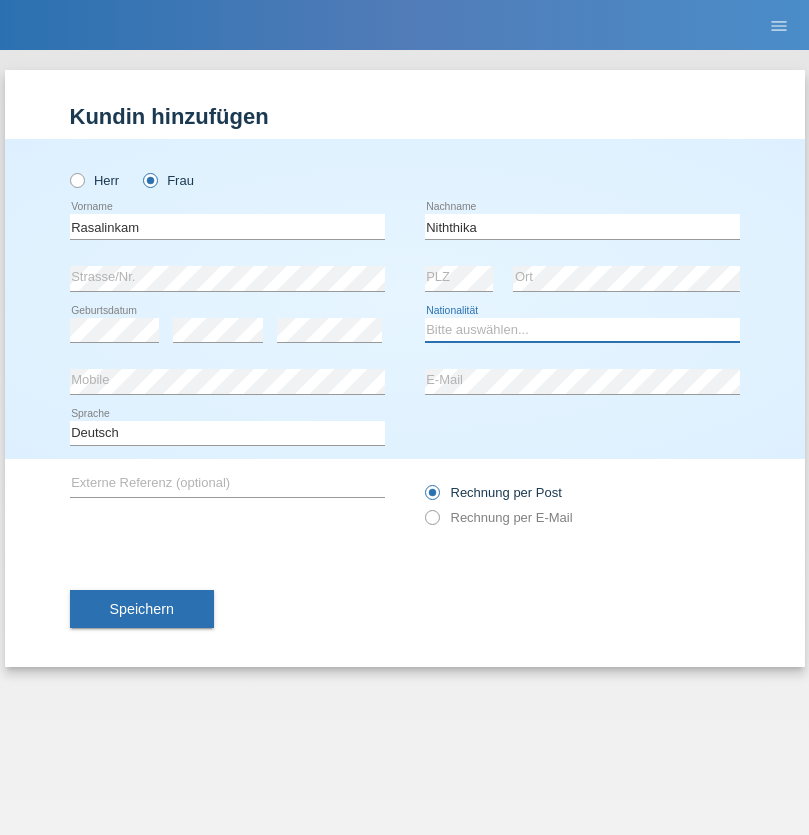 select on "LK" 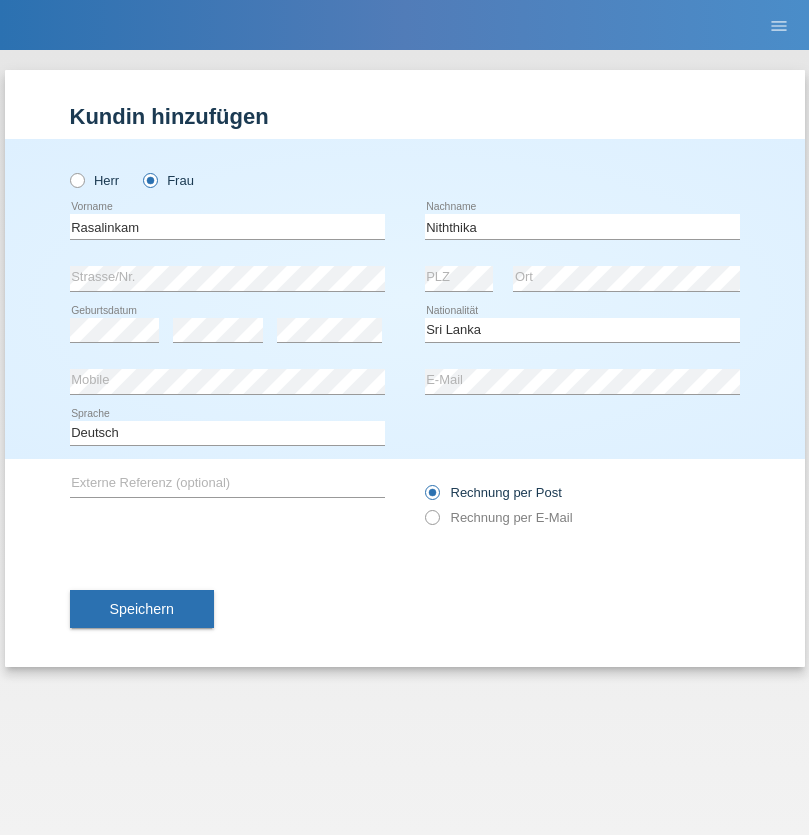 select on "C" 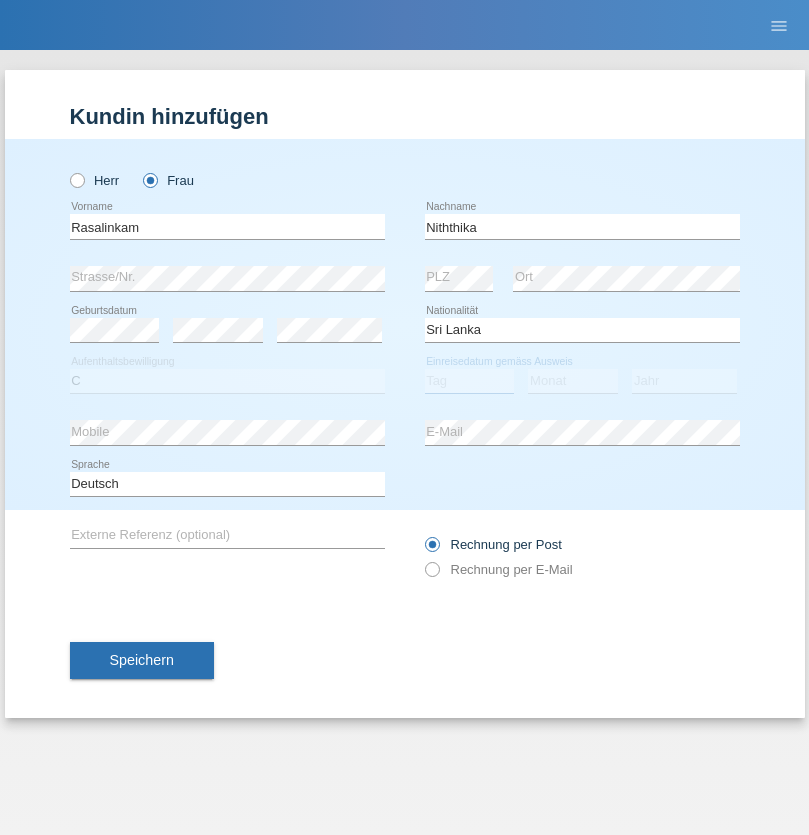 select on "05" 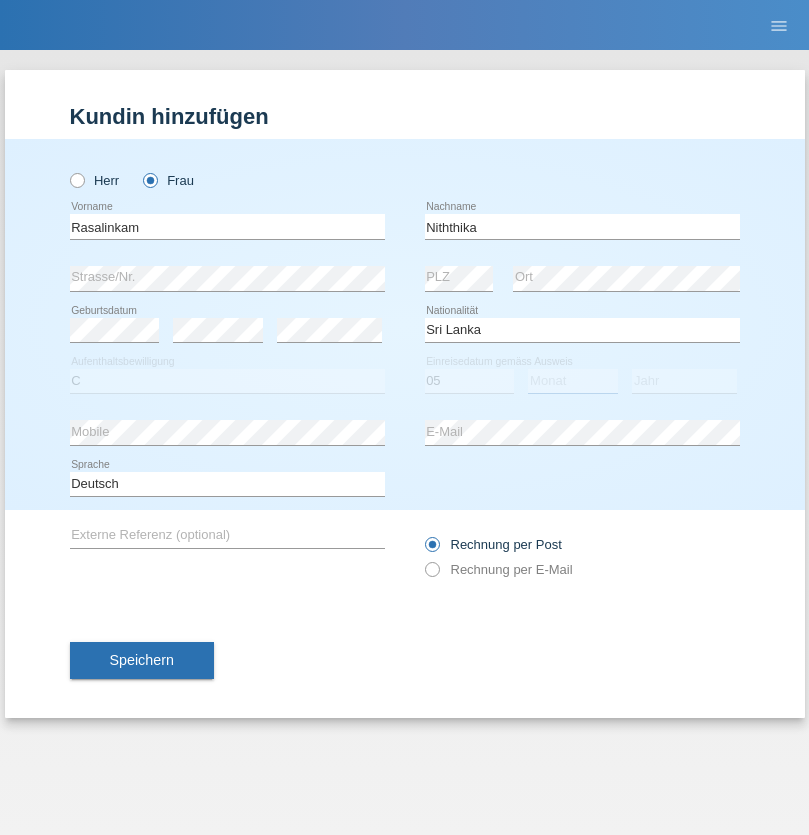 select on "08" 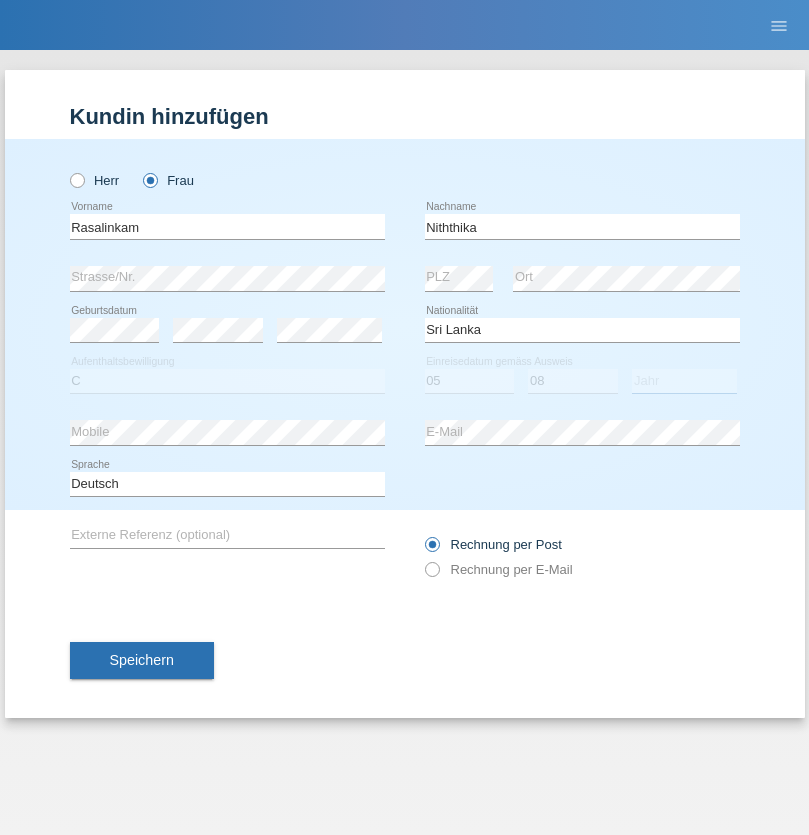 select on "2021" 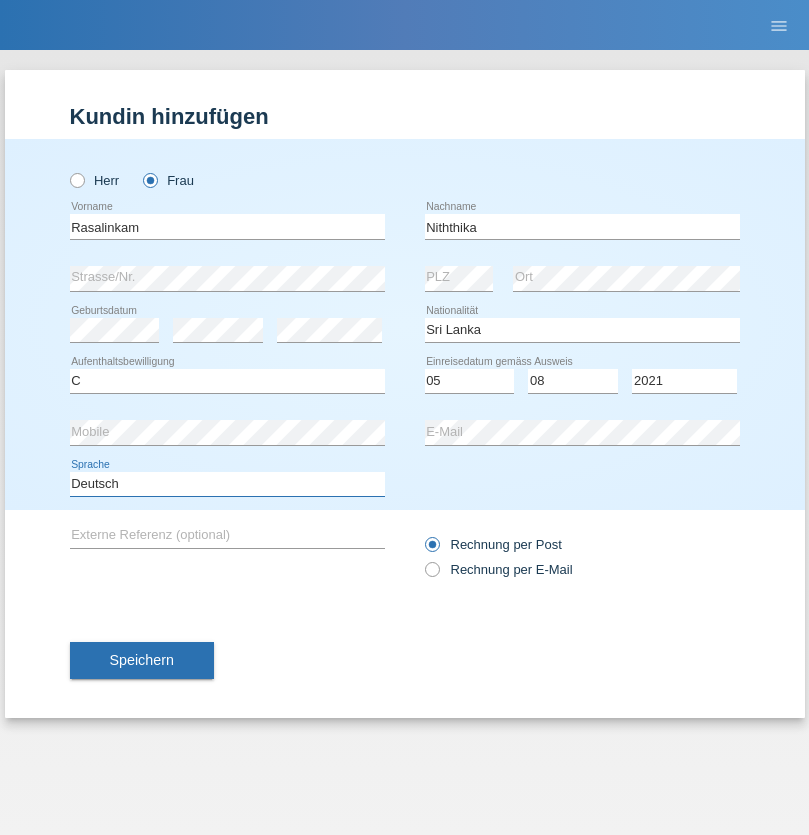 select on "en" 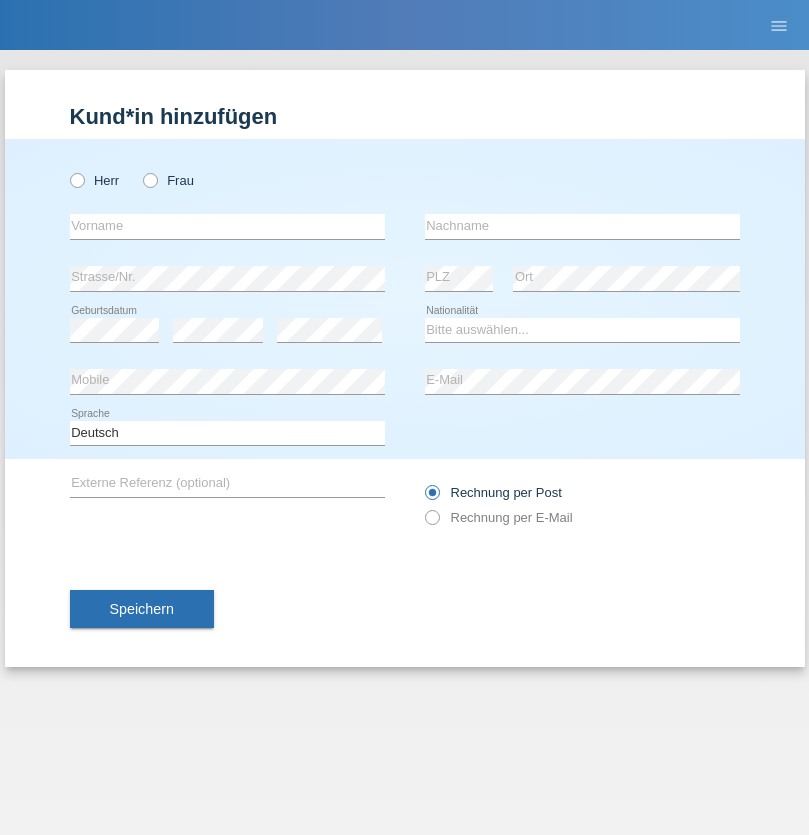 scroll, scrollTop: 0, scrollLeft: 0, axis: both 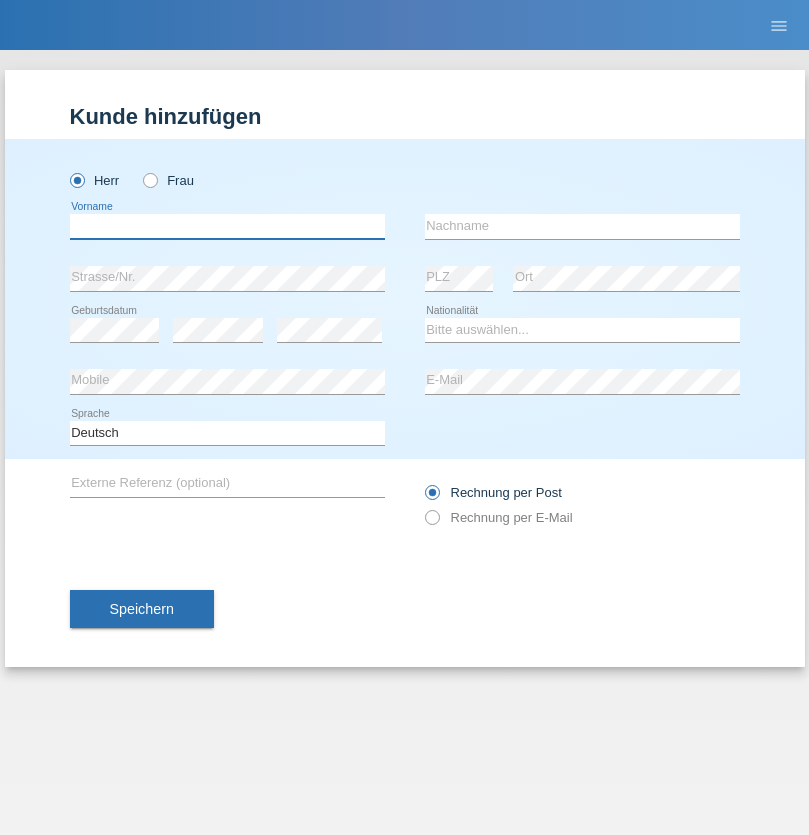click at bounding box center (227, 226) 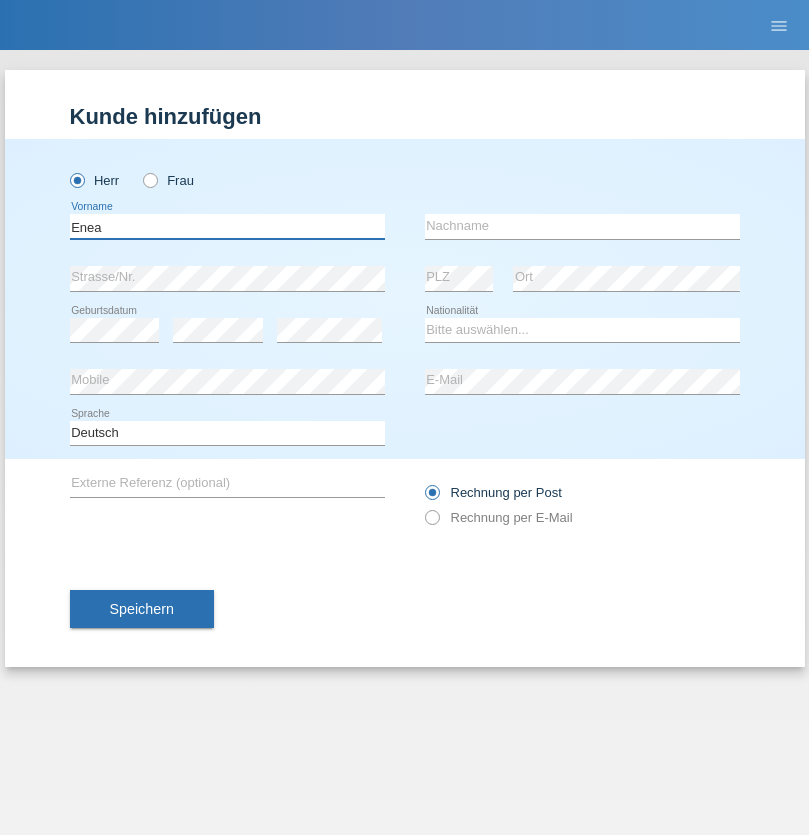 type on "Enea" 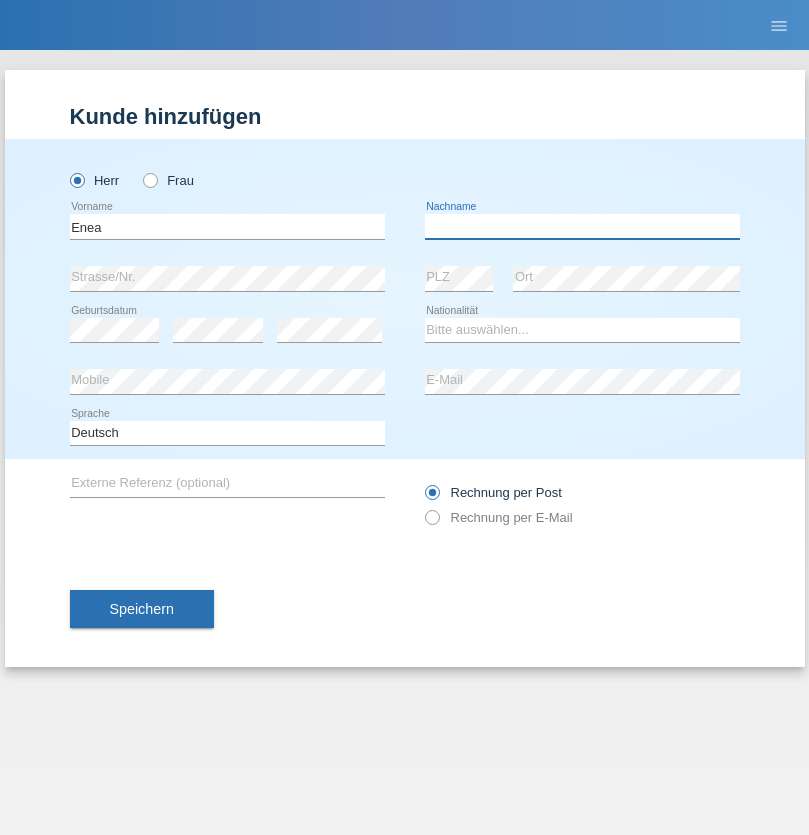 click at bounding box center [582, 226] 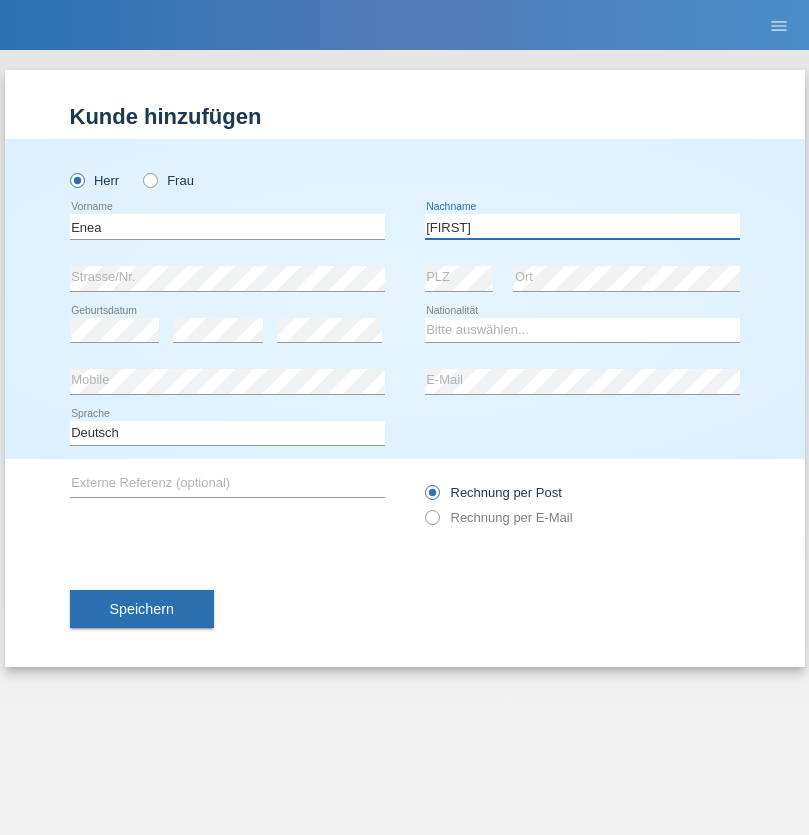 type on "Andrei" 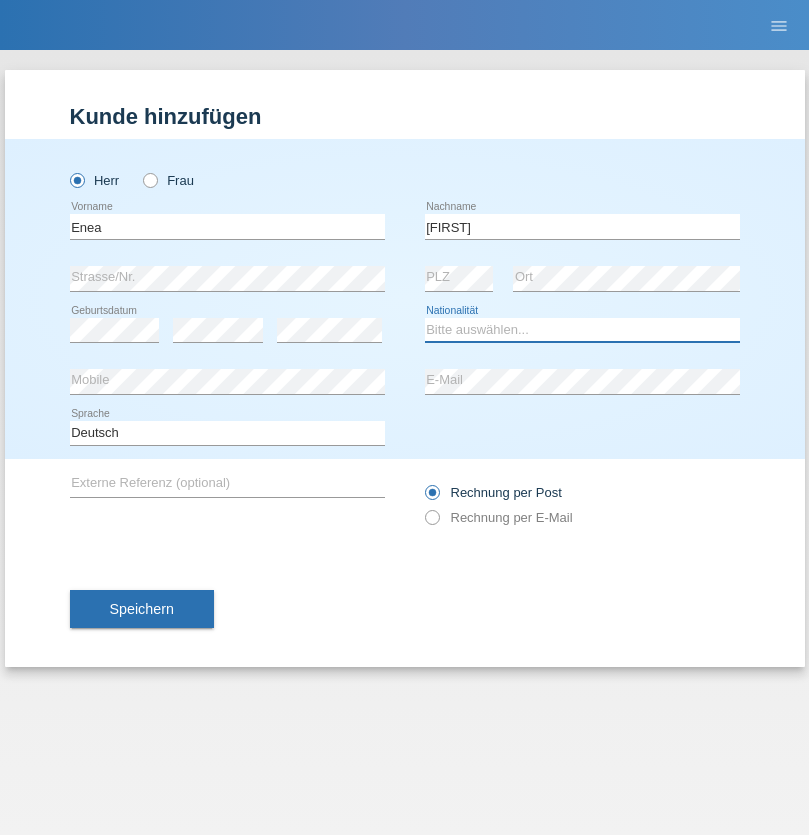 select on "OM" 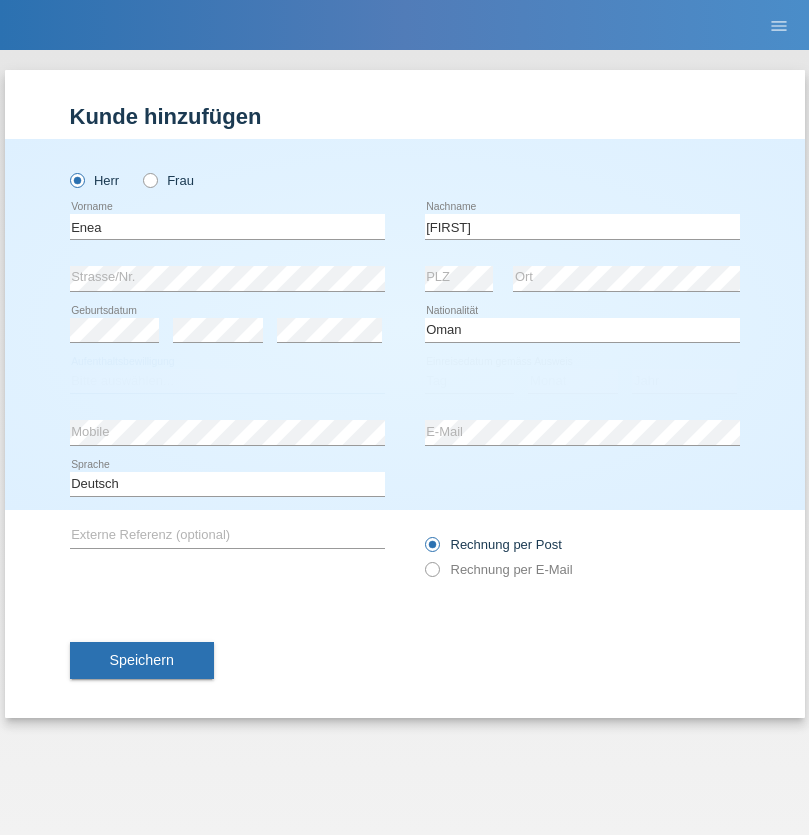 select on "C" 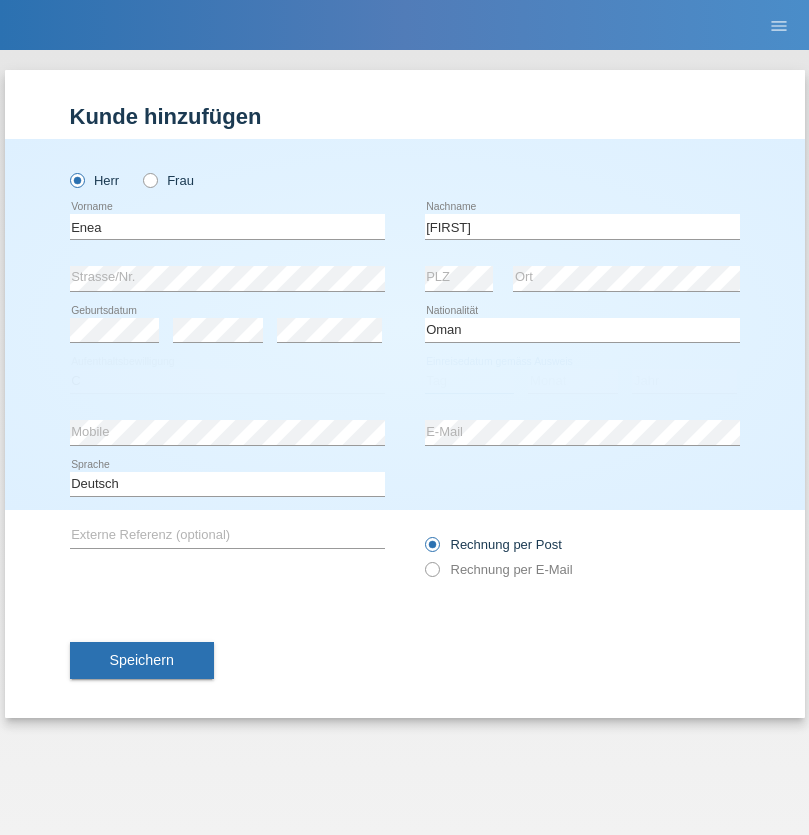 select on "17" 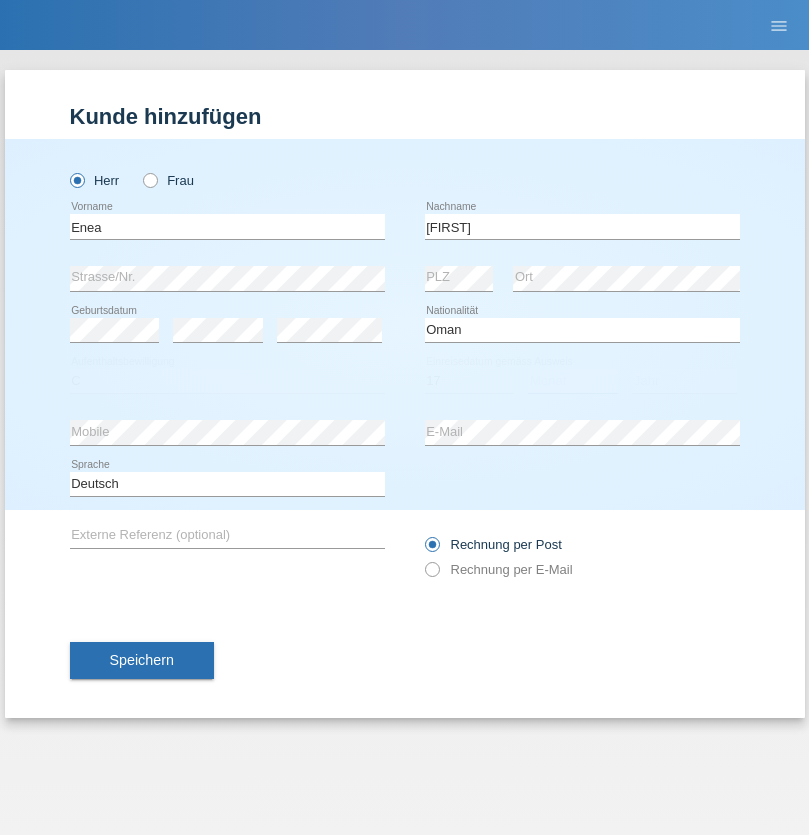 select on "06" 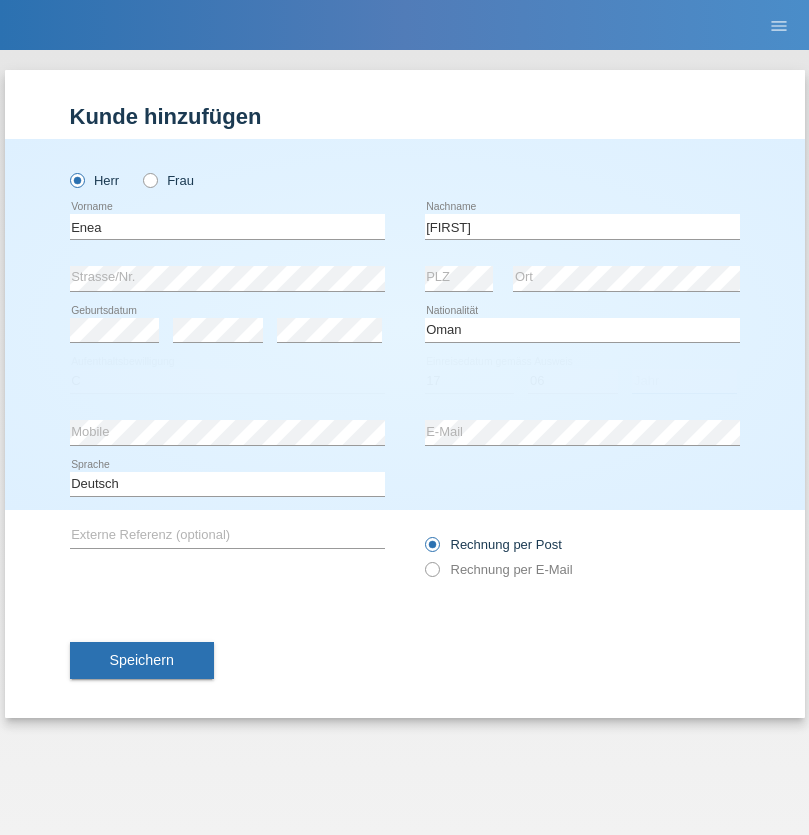 select on "2021" 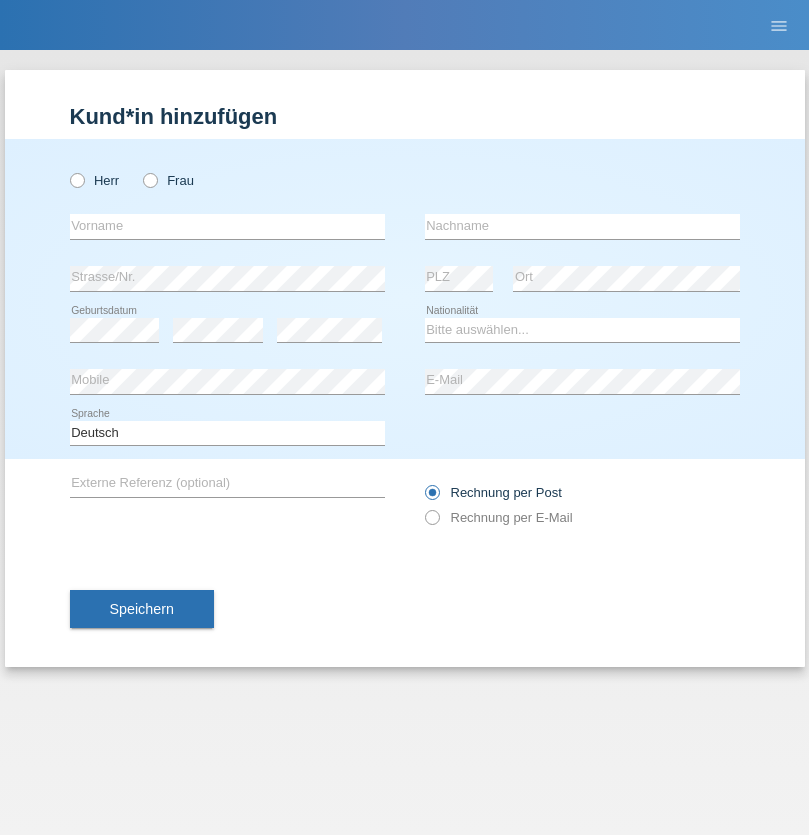 scroll, scrollTop: 0, scrollLeft: 0, axis: both 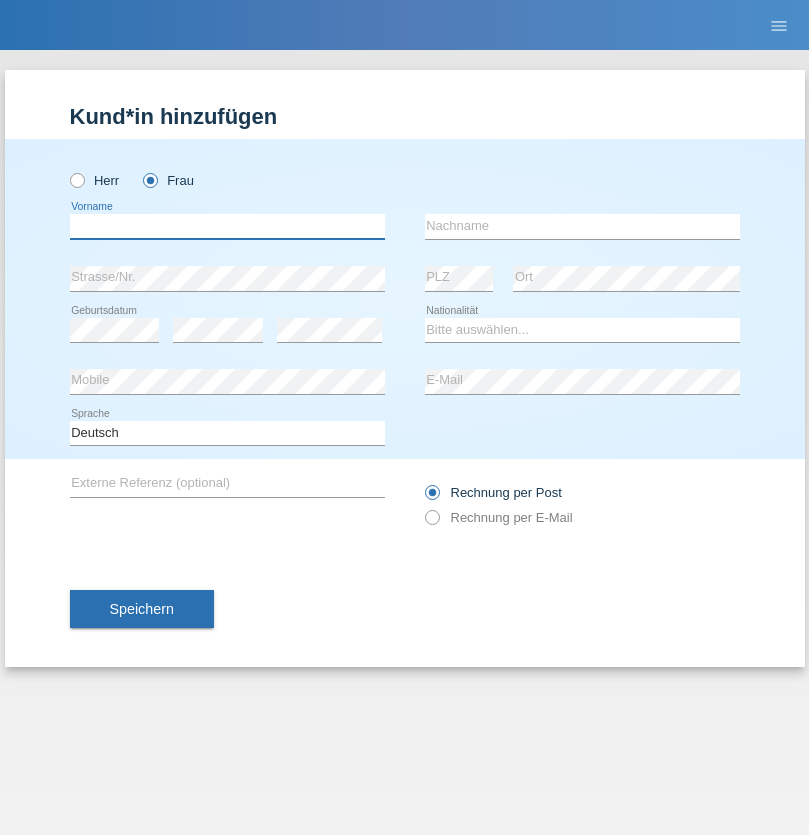 click at bounding box center [227, 226] 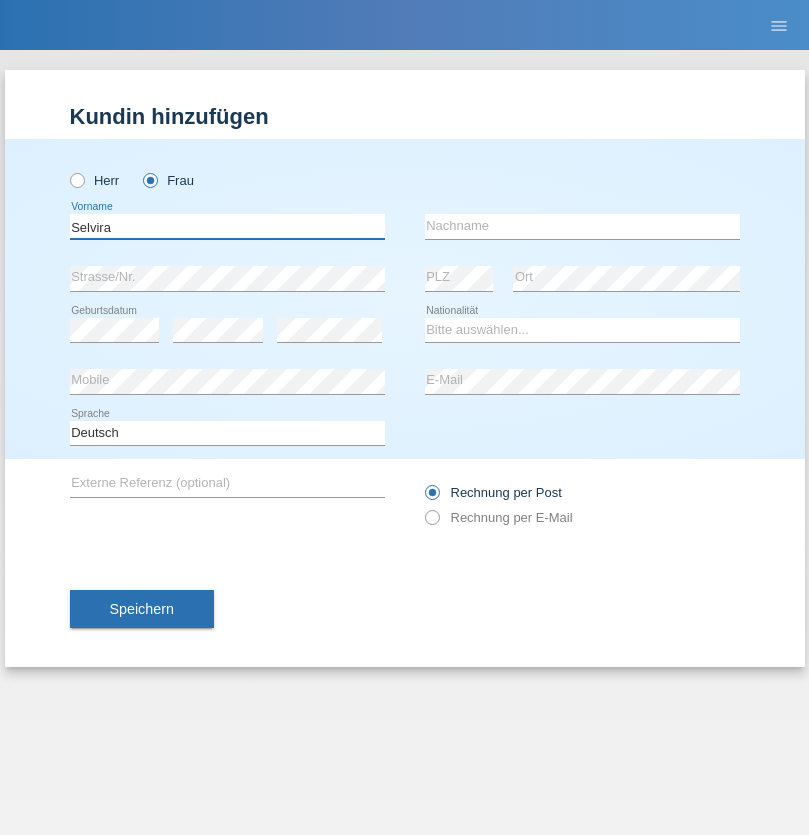 type on "Selvira" 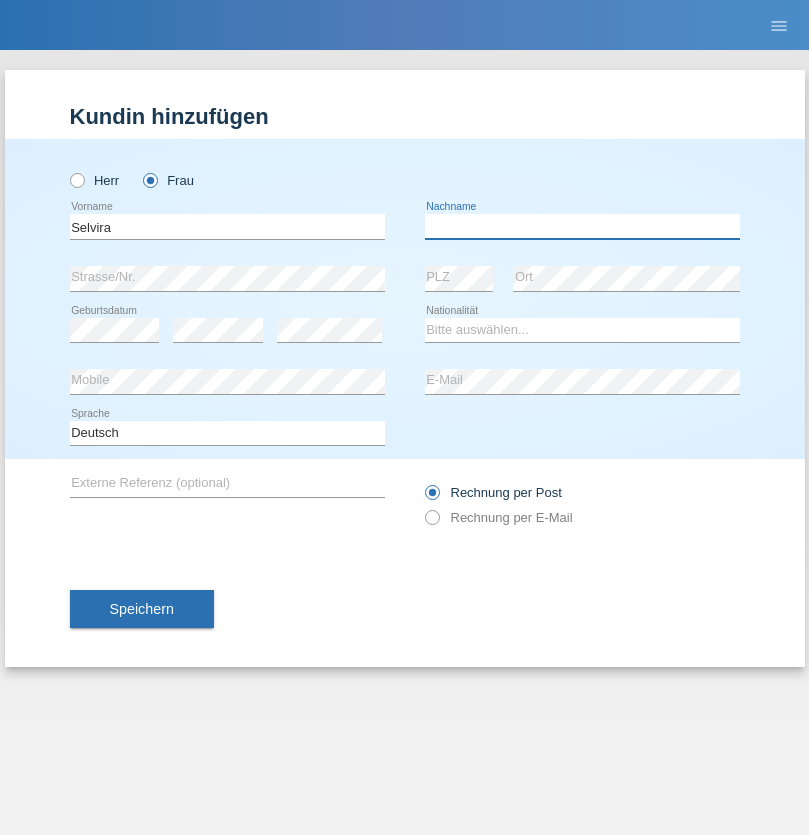 click at bounding box center (582, 226) 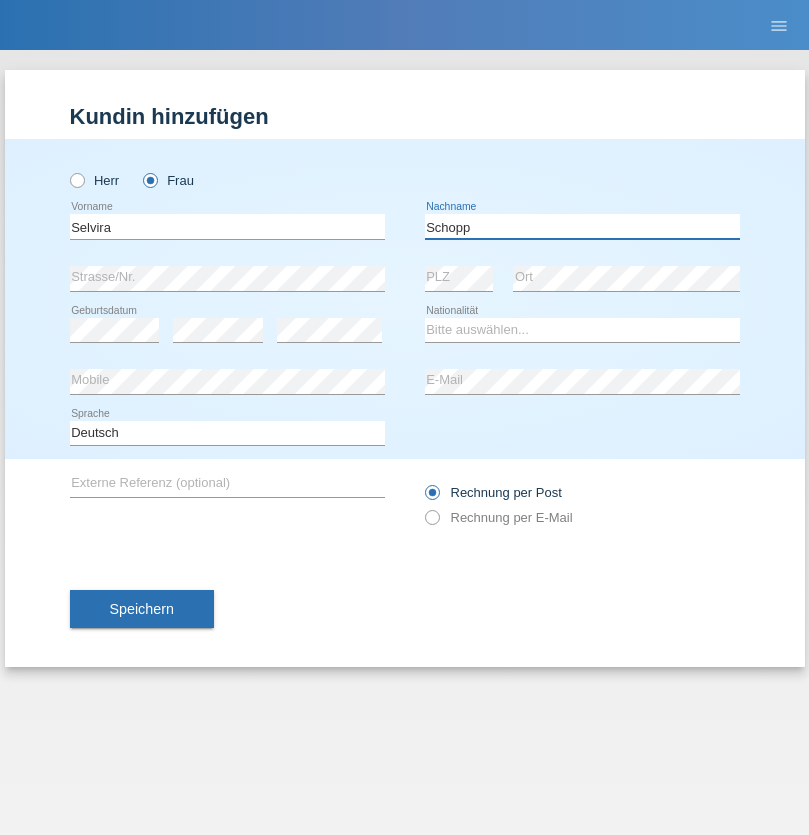 type on "Schopp" 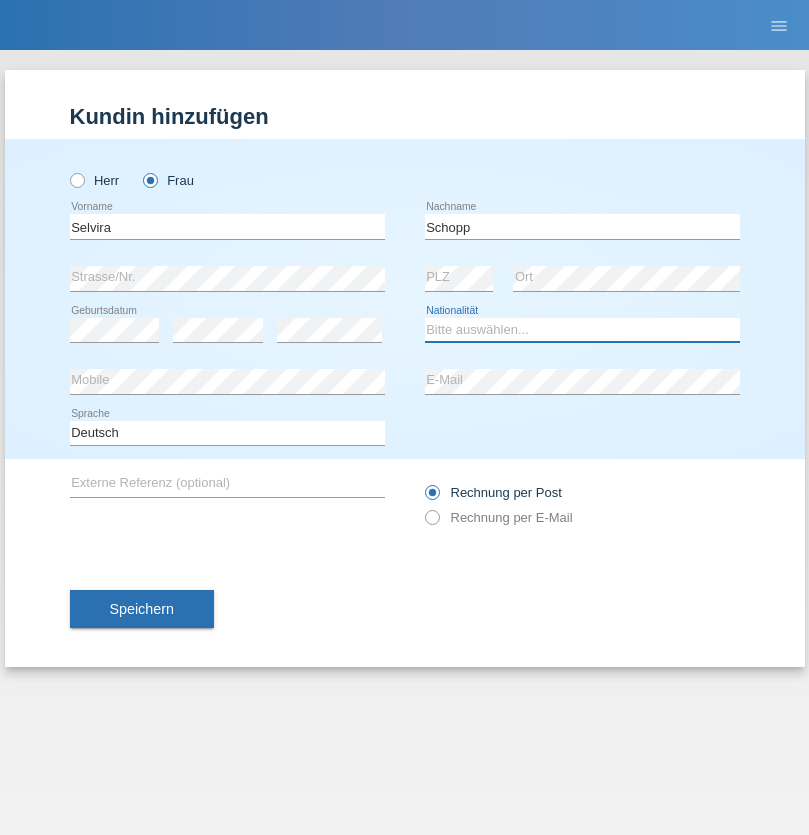 select on "CH" 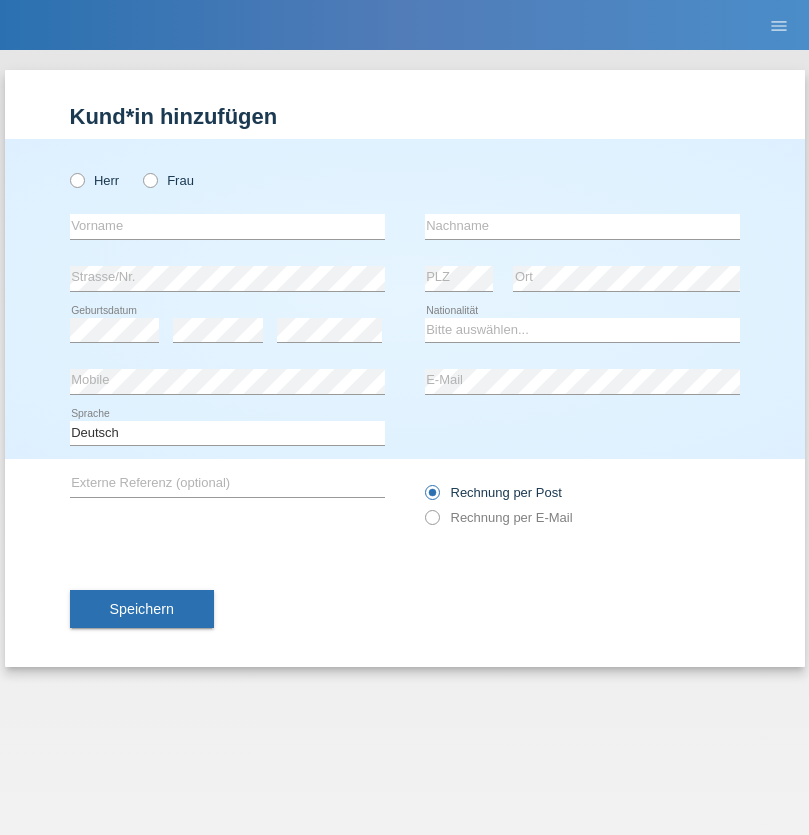 scroll, scrollTop: 0, scrollLeft: 0, axis: both 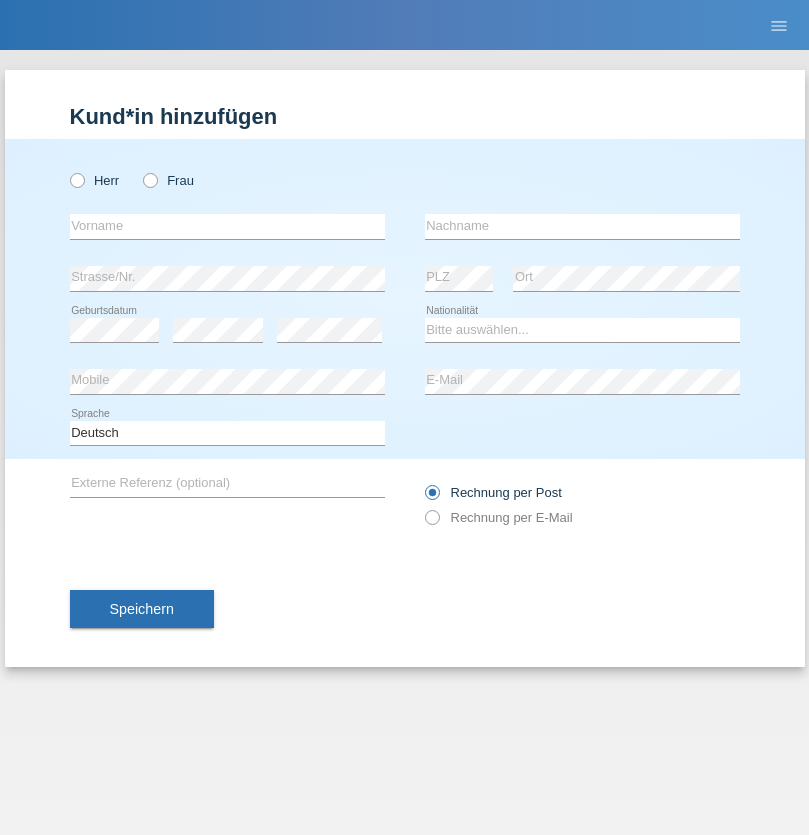 radio on "true" 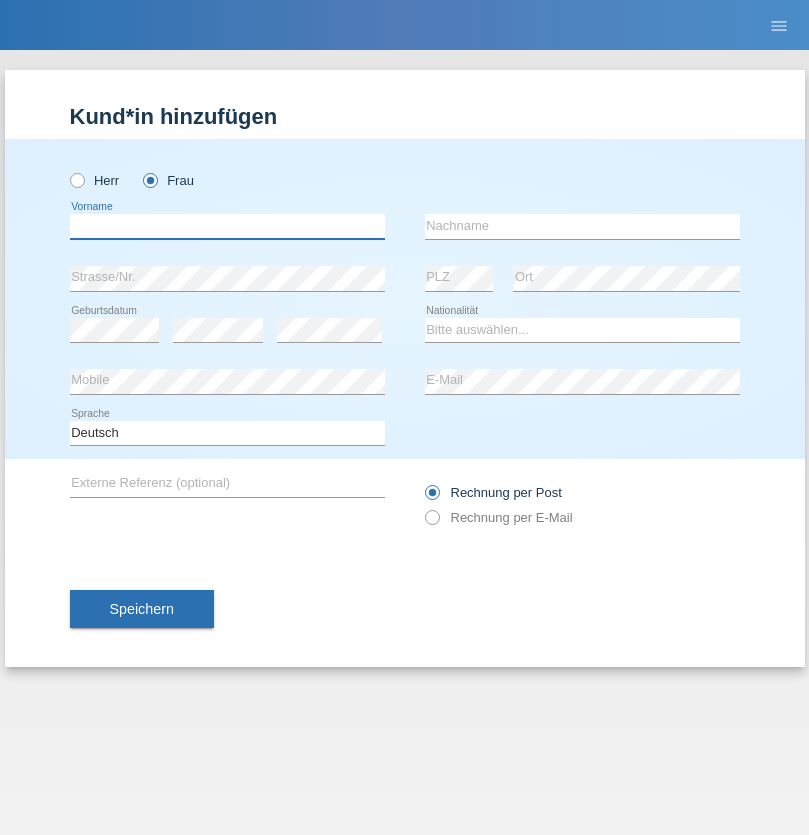 click at bounding box center (227, 226) 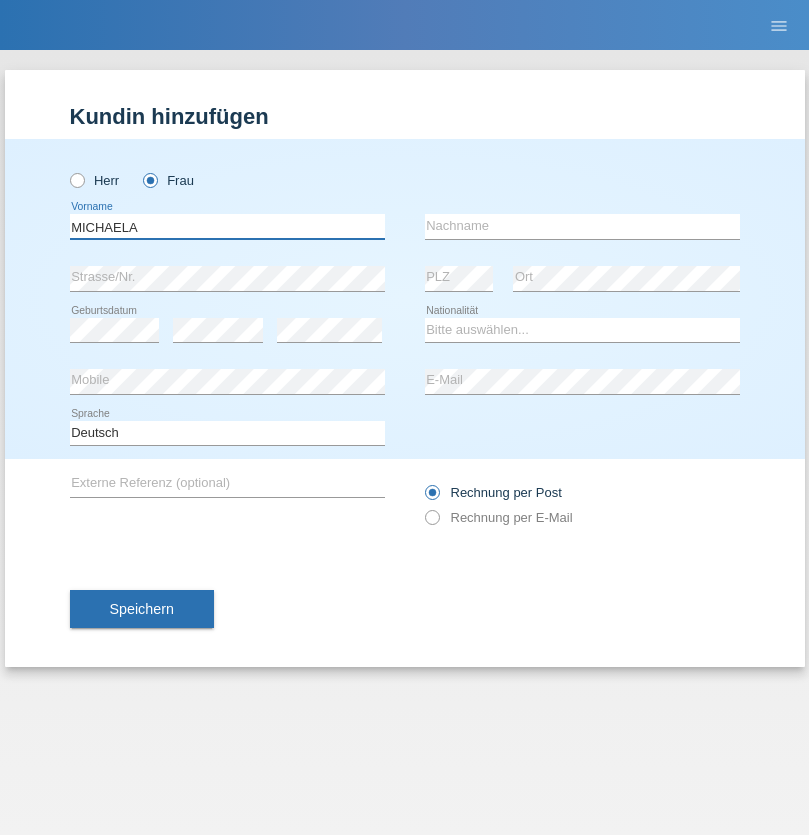 type on "MICHAELA" 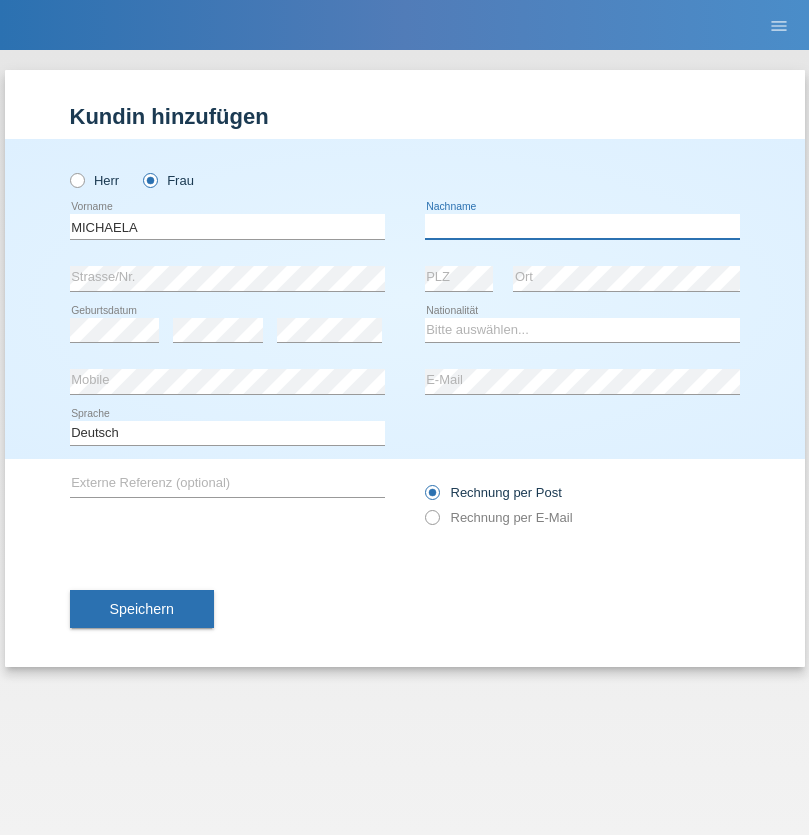 click at bounding box center (582, 226) 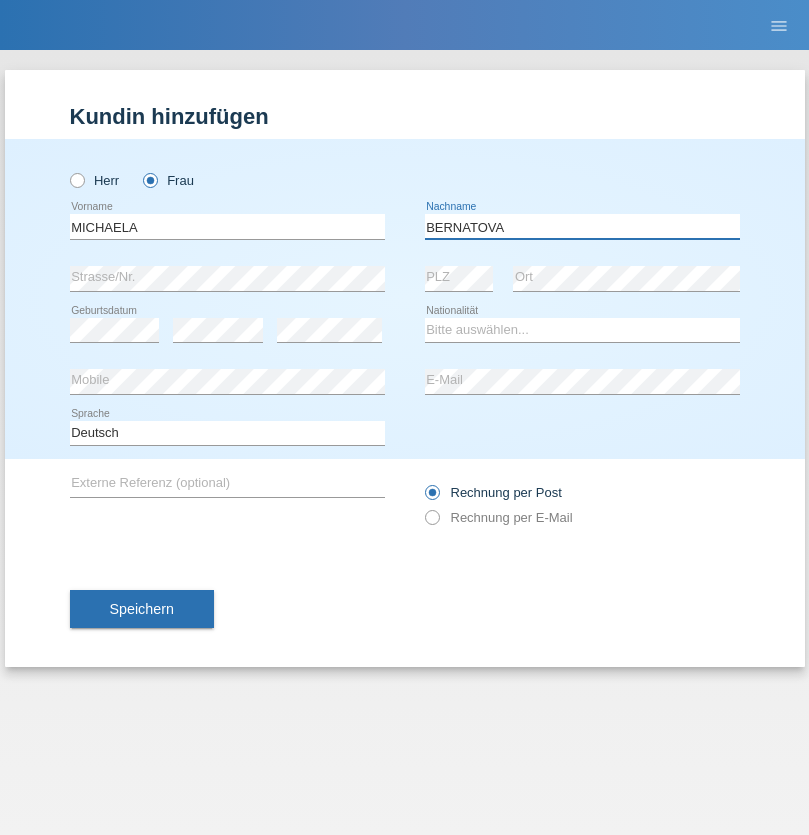 type on "BERNATOVA" 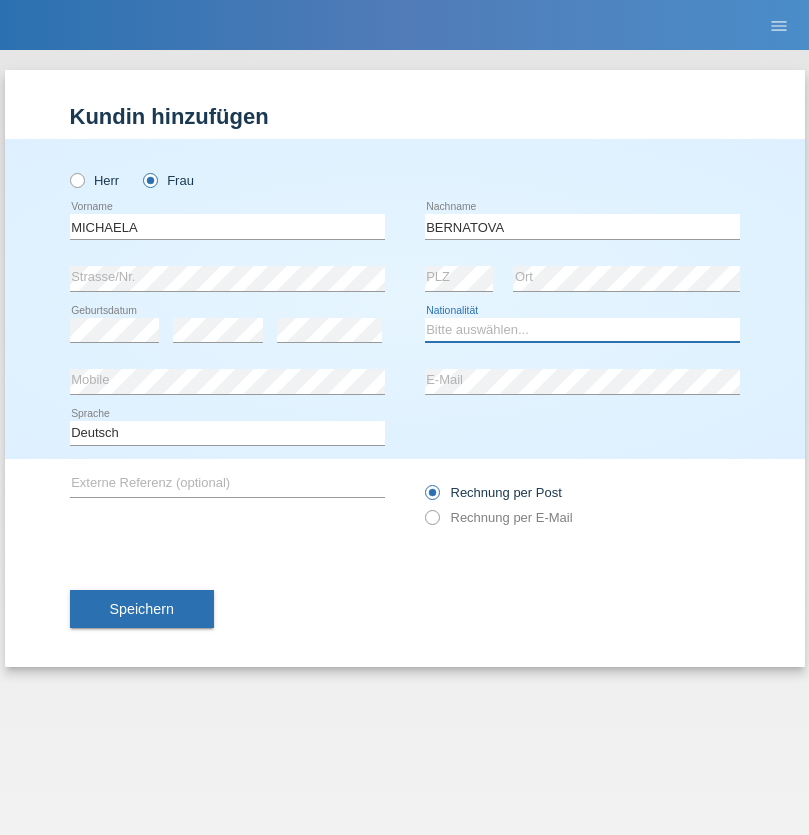 select on "SK" 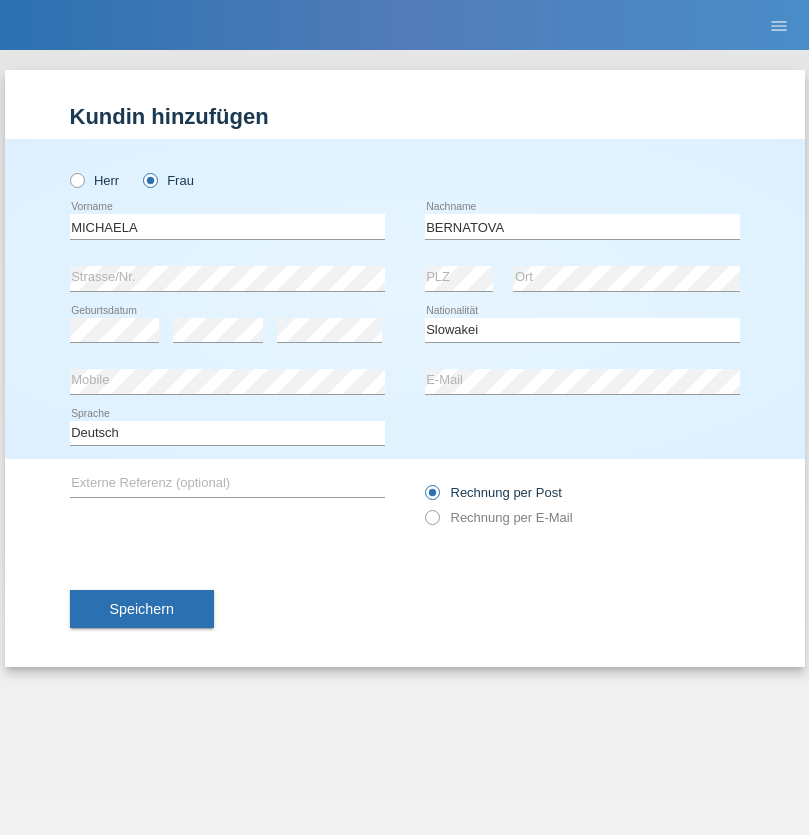 select on "C" 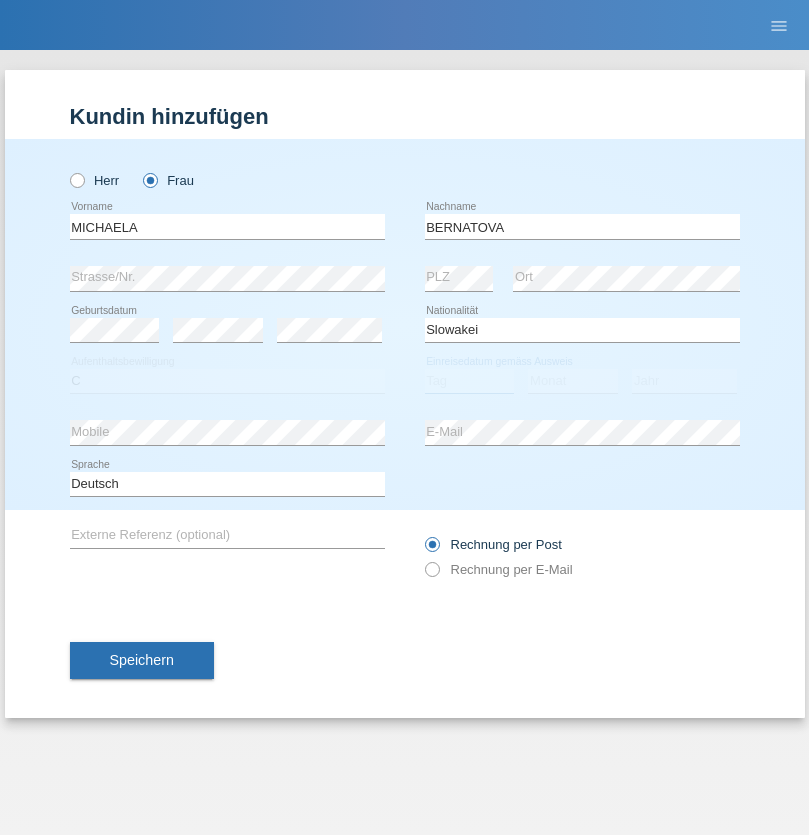 select on "05" 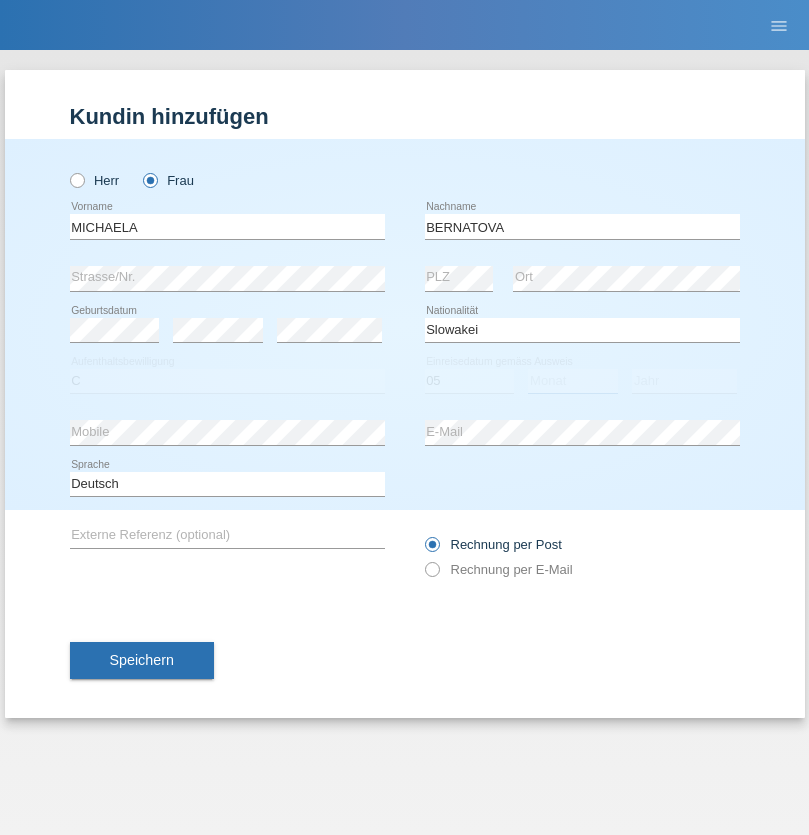 select on "04" 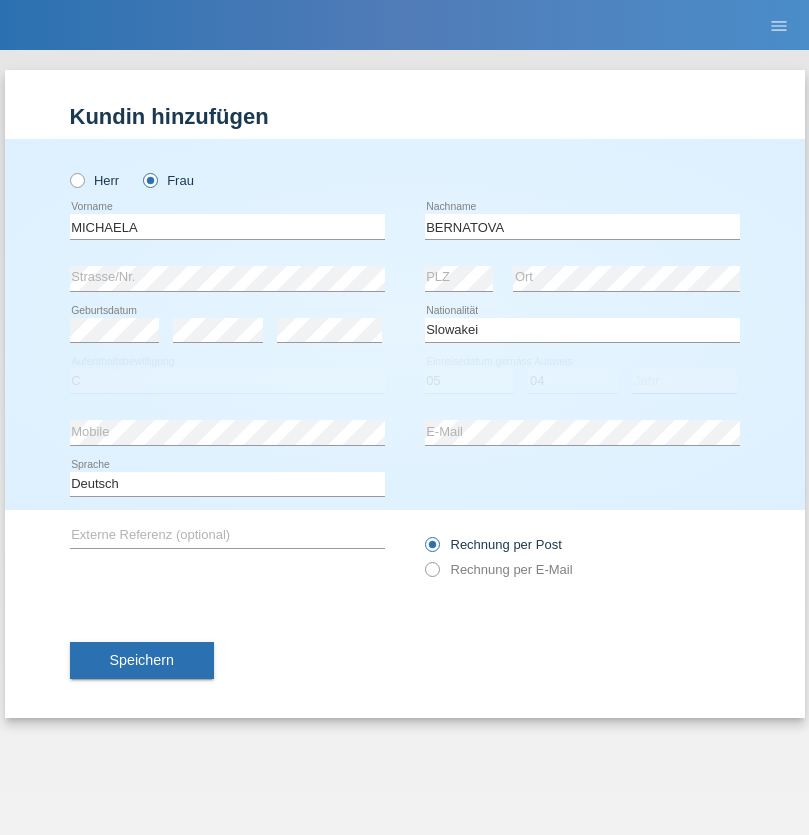 select on "2014" 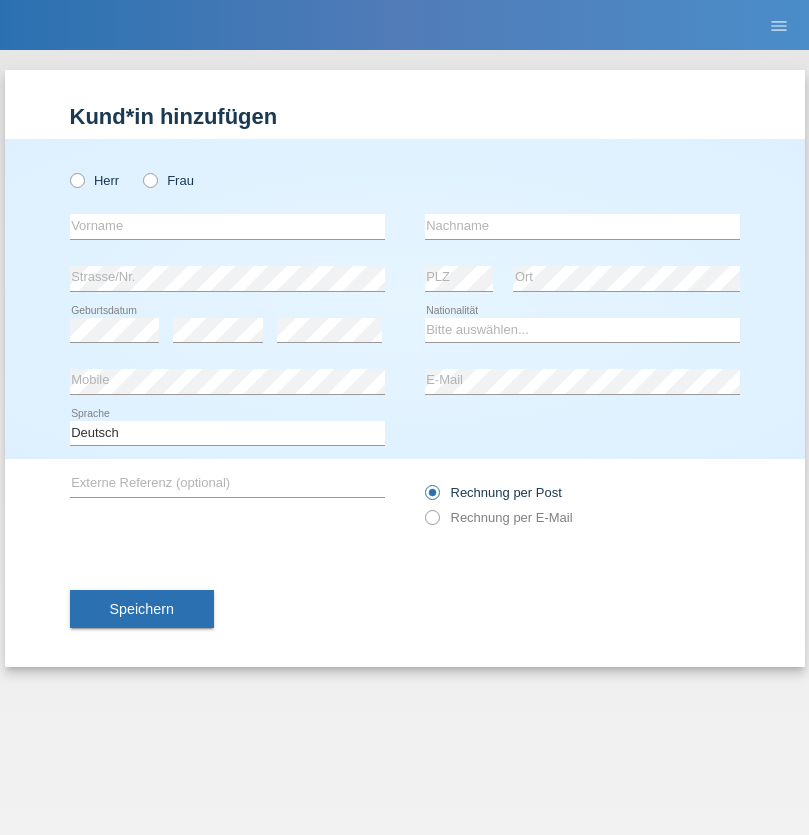 scroll, scrollTop: 0, scrollLeft: 0, axis: both 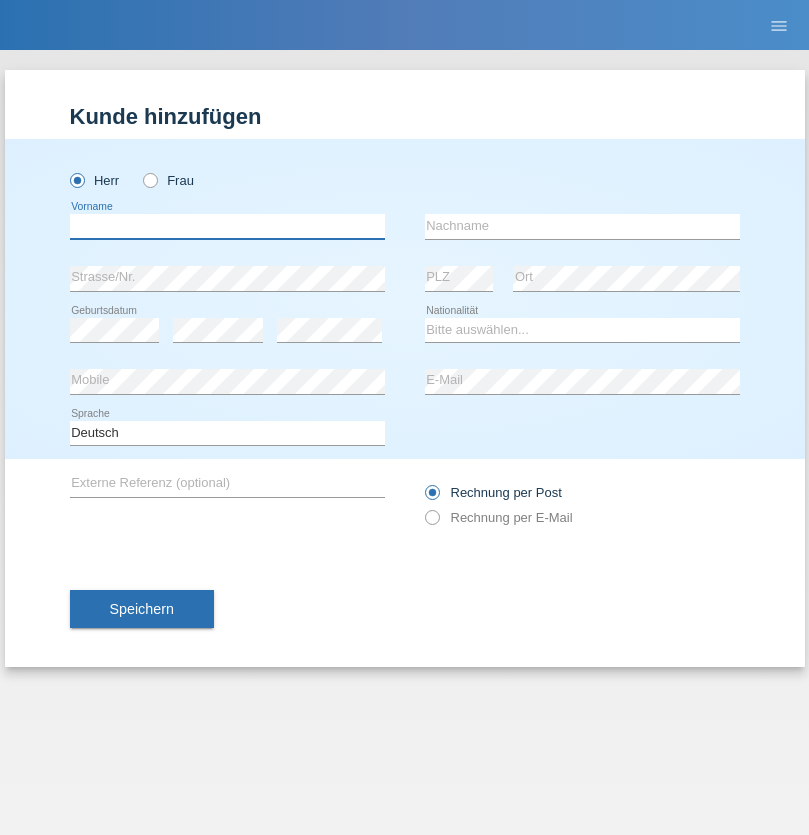 click at bounding box center [227, 226] 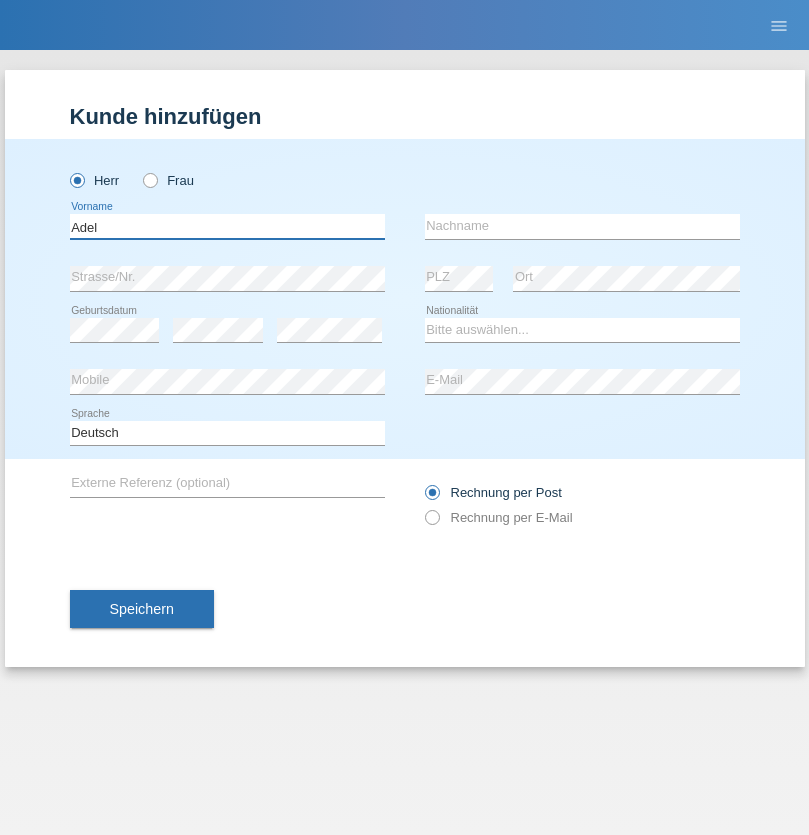 type on "Adel" 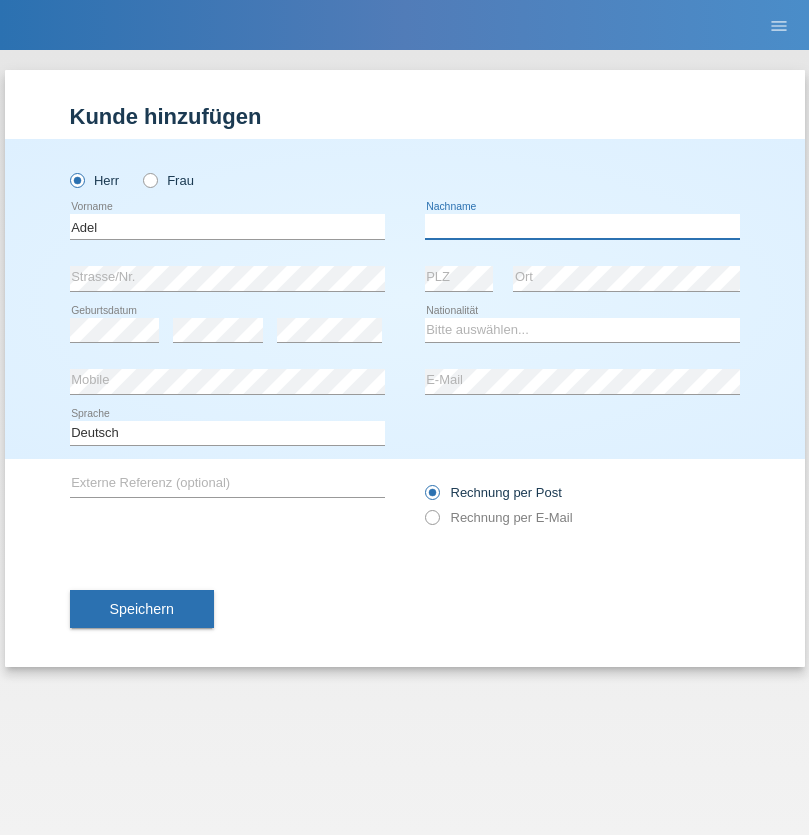 click at bounding box center (582, 226) 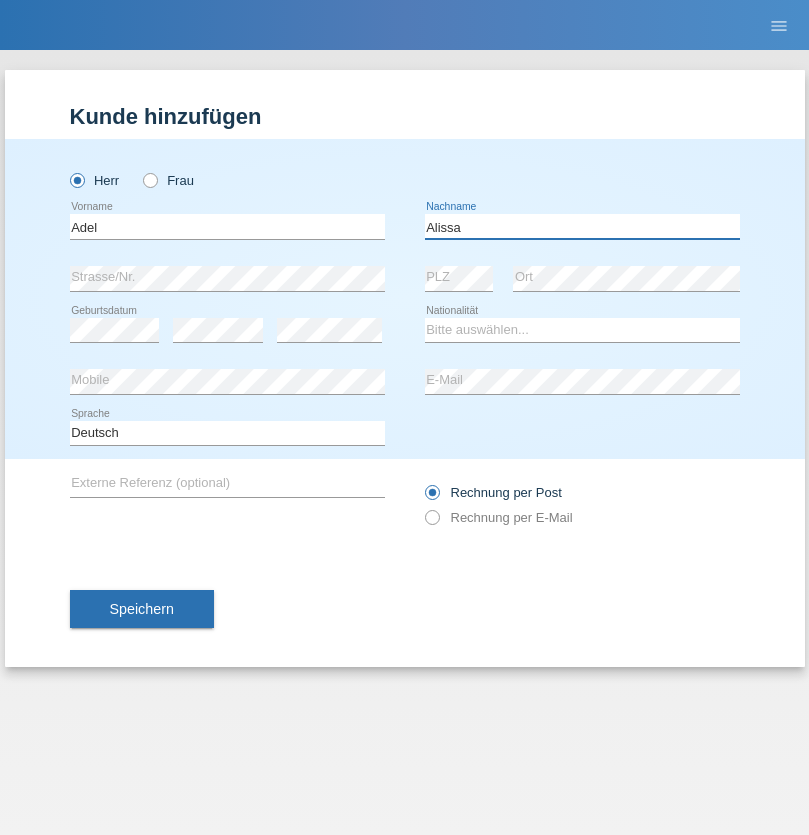type on "Alissa" 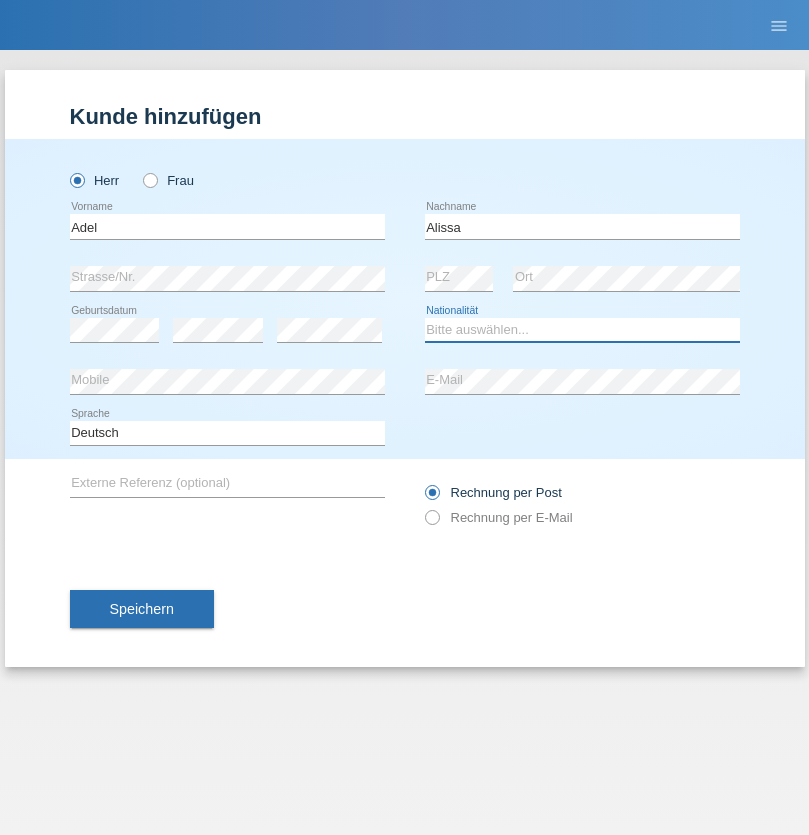 select on "SY" 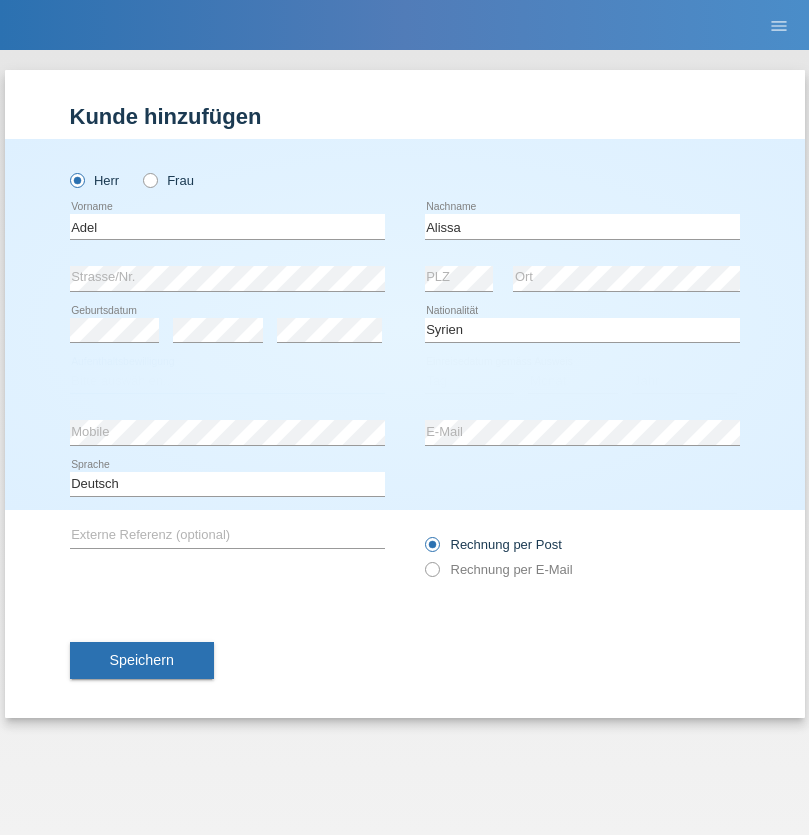 select on "C" 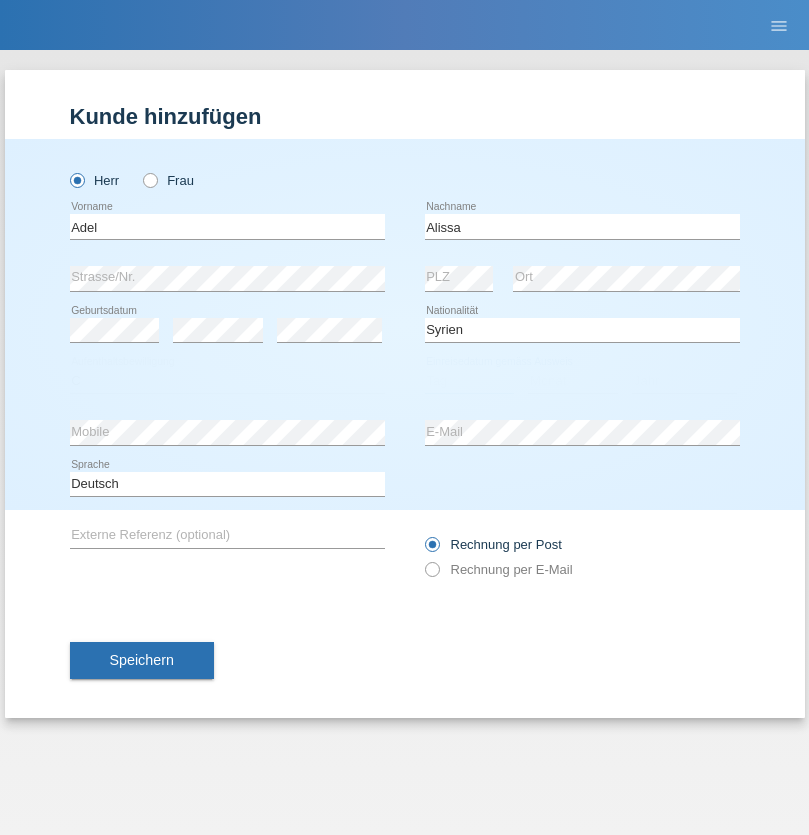 select on "20" 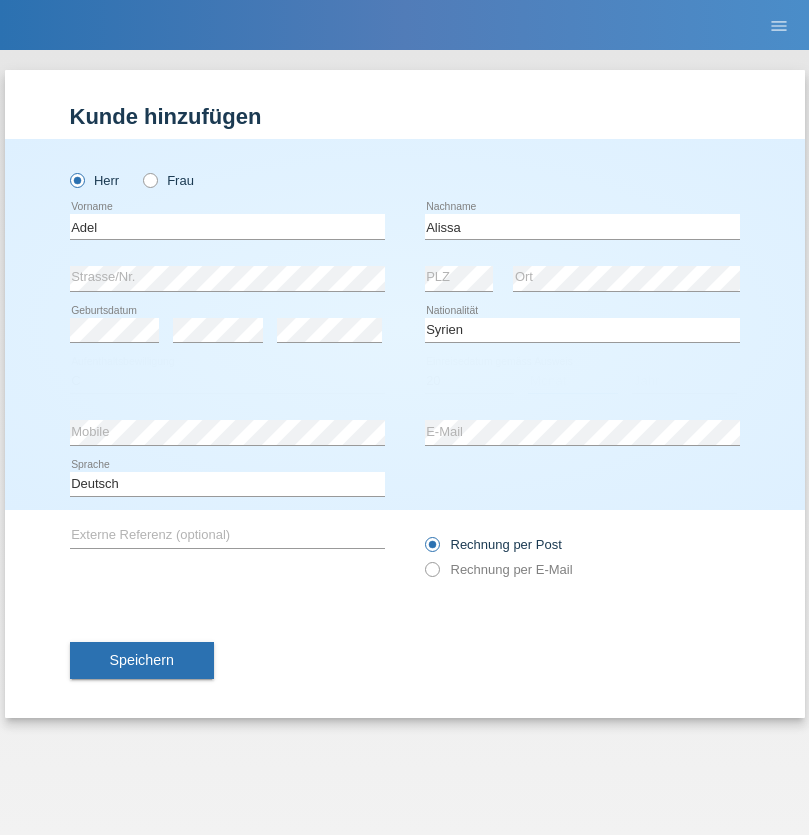 select on "09" 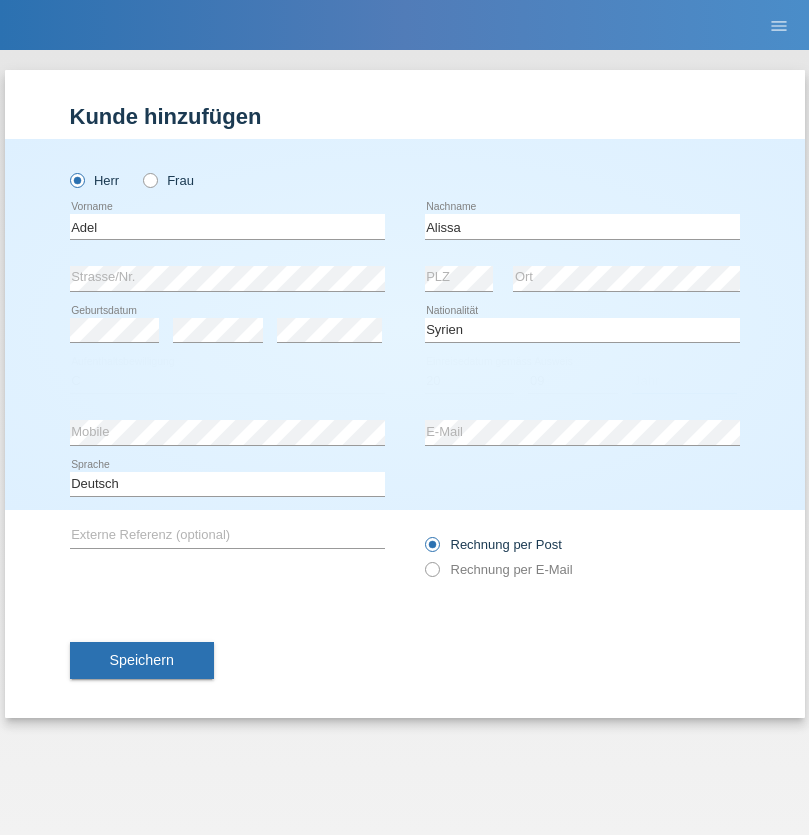 select on "2018" 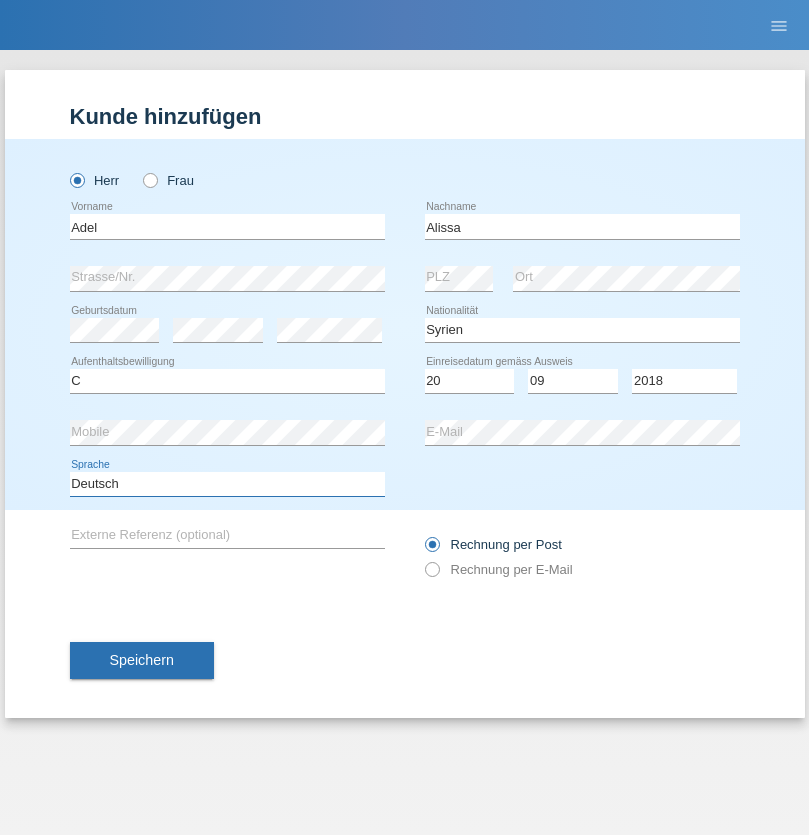 select on "en" 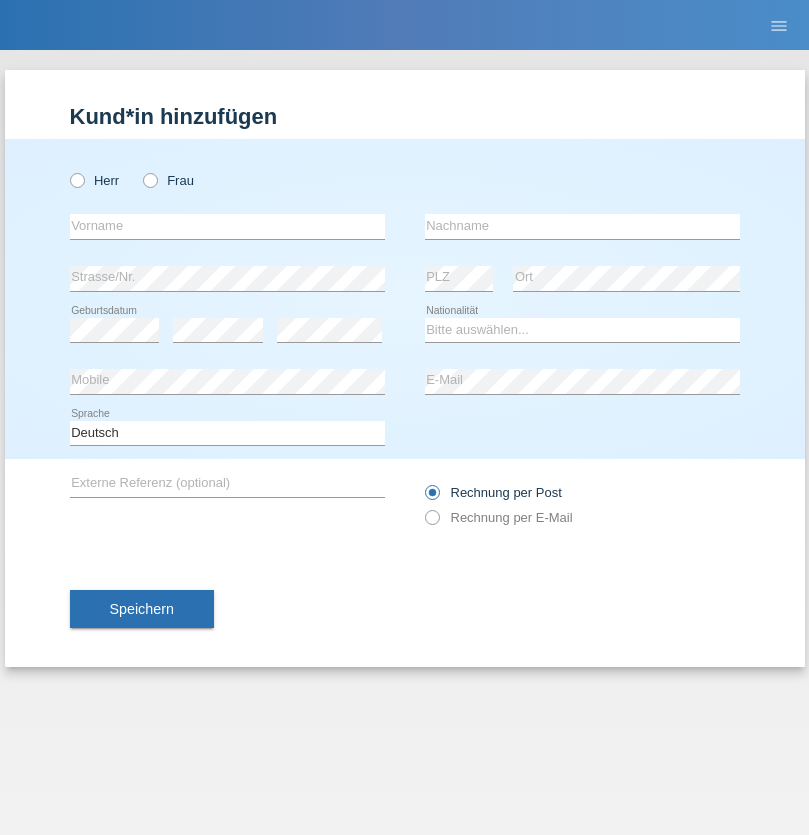 scroll, scrollTop: 0, scrollLeft: 0, axis: both 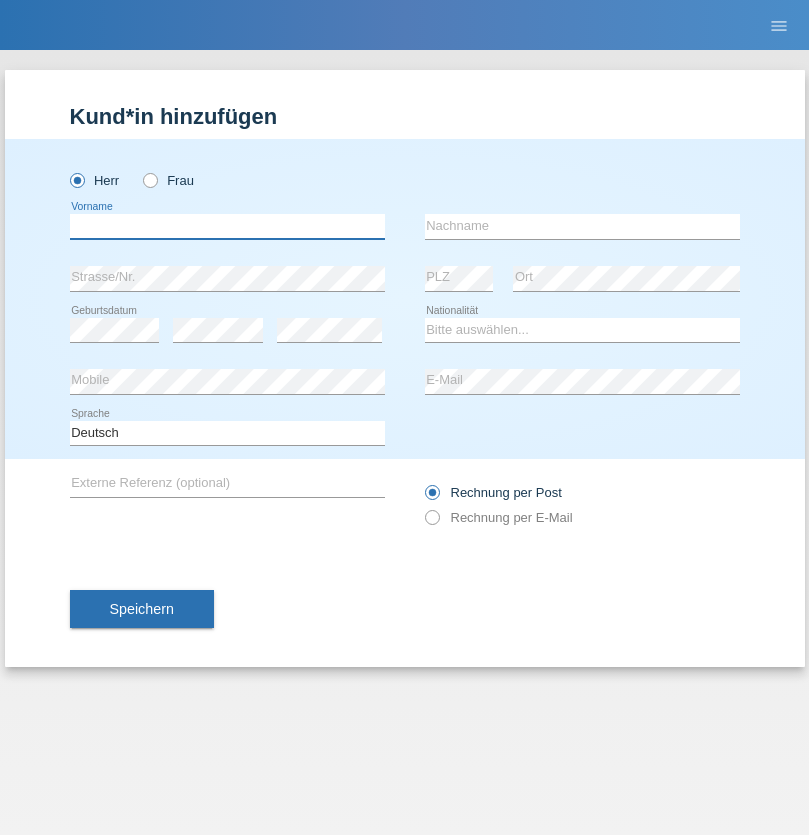 click at bounding box center (227, 226) 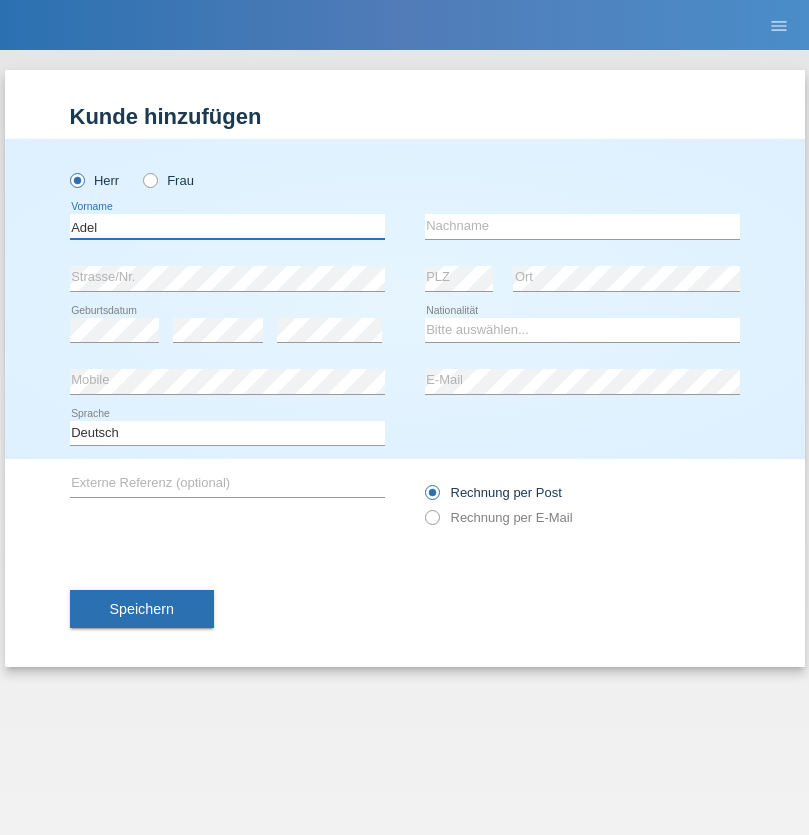 type on "Adel" 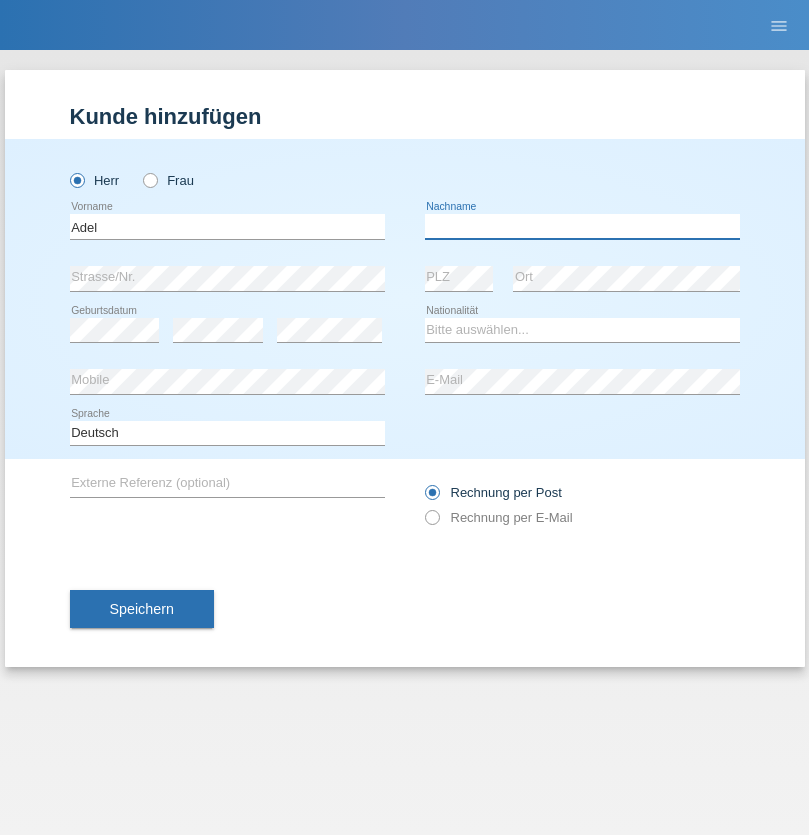 click at bounding box center (582, 226) 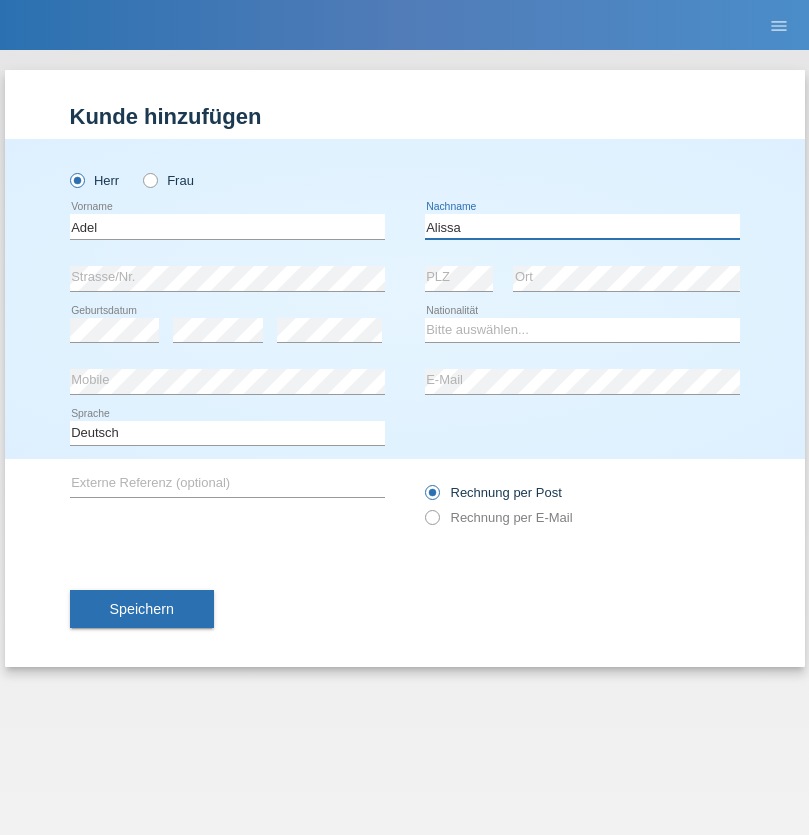 type on "Alissa" 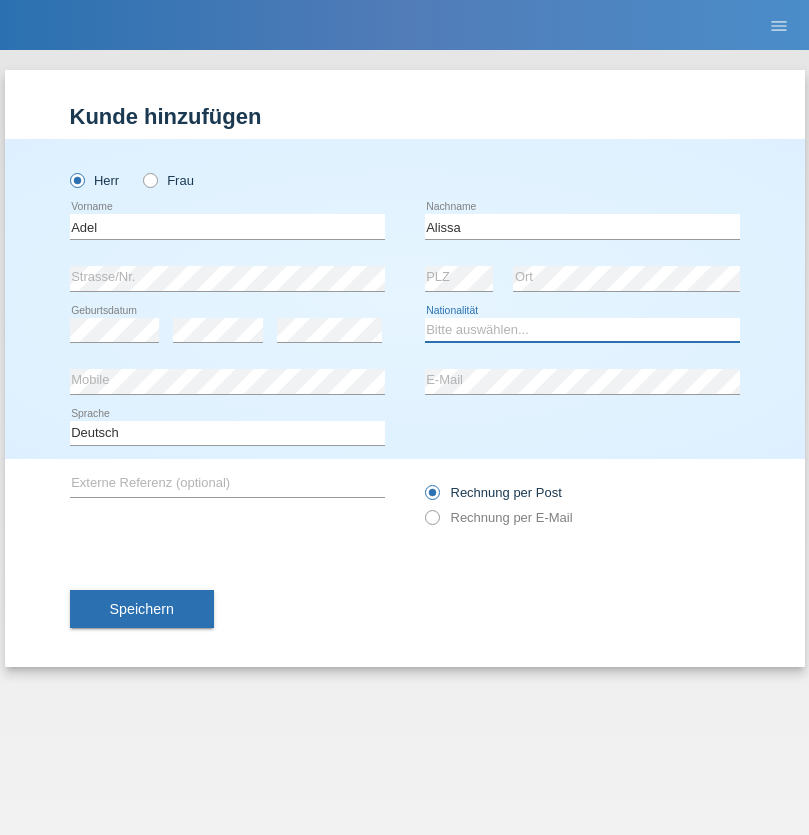 select on "SY" 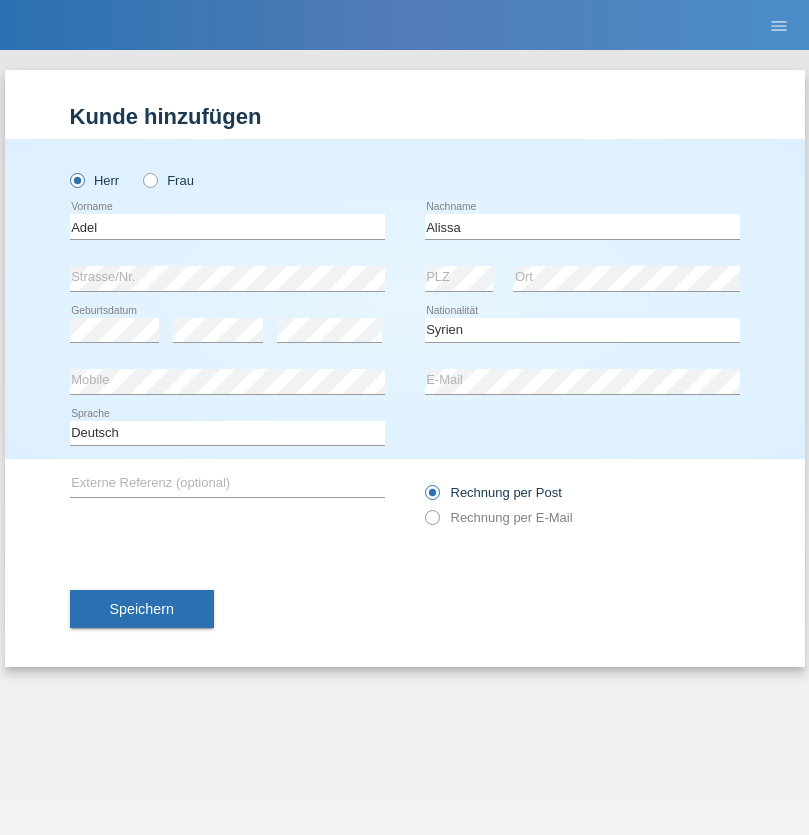 select on "C" 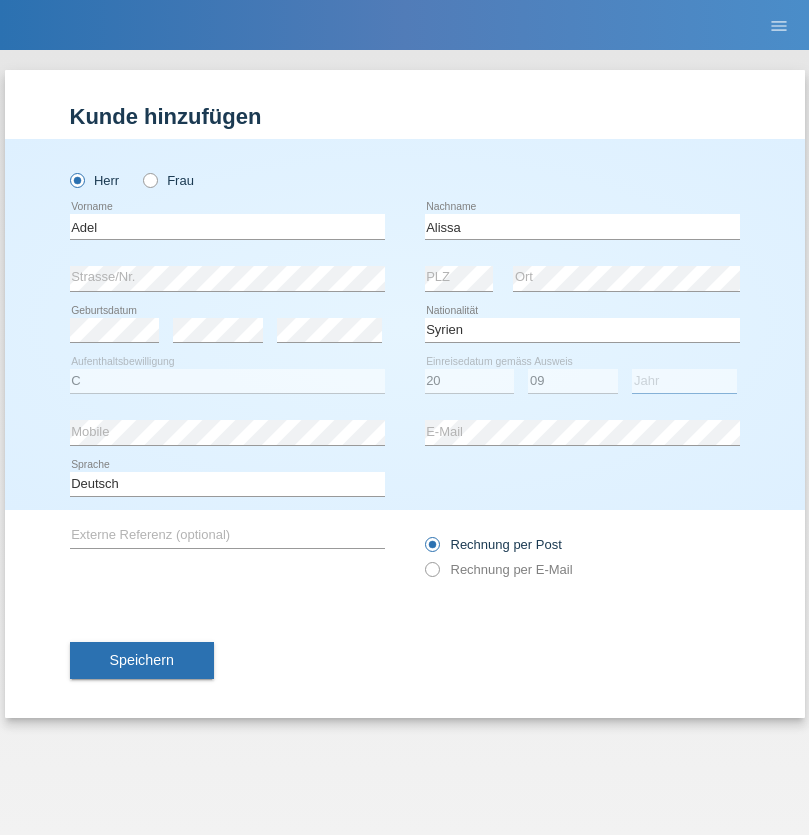 select on "2018" 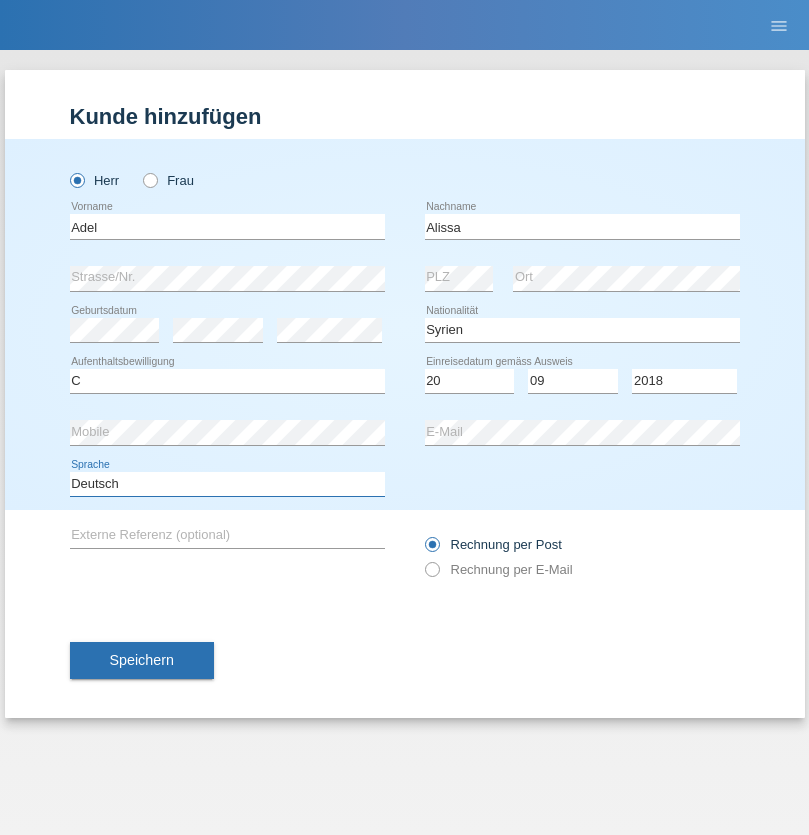select on "en" 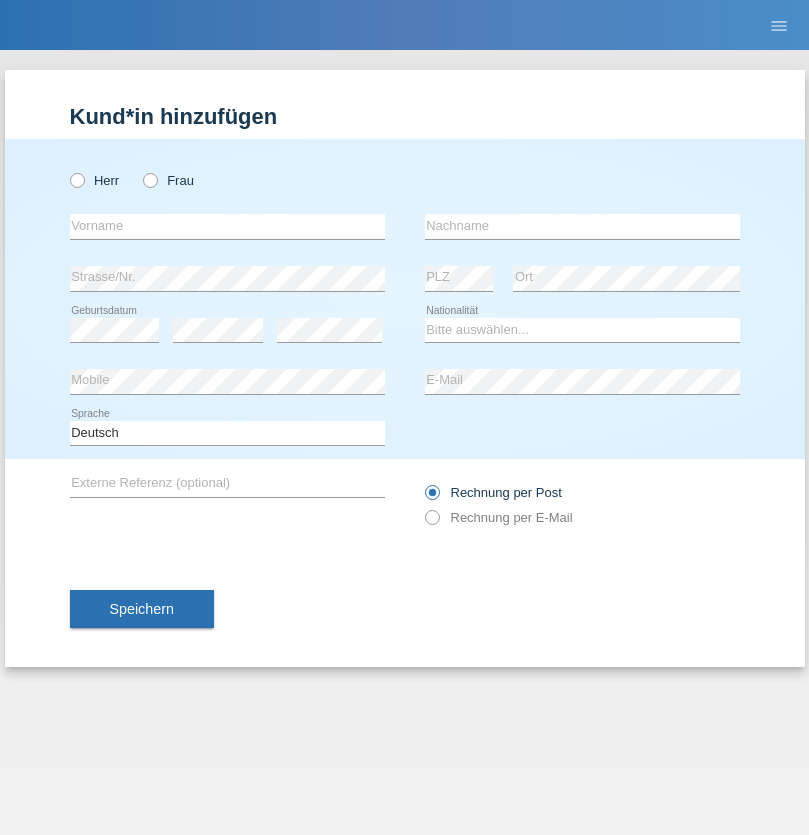 scroll, scrollTop: 0, scrollLeft: 0, axis: both 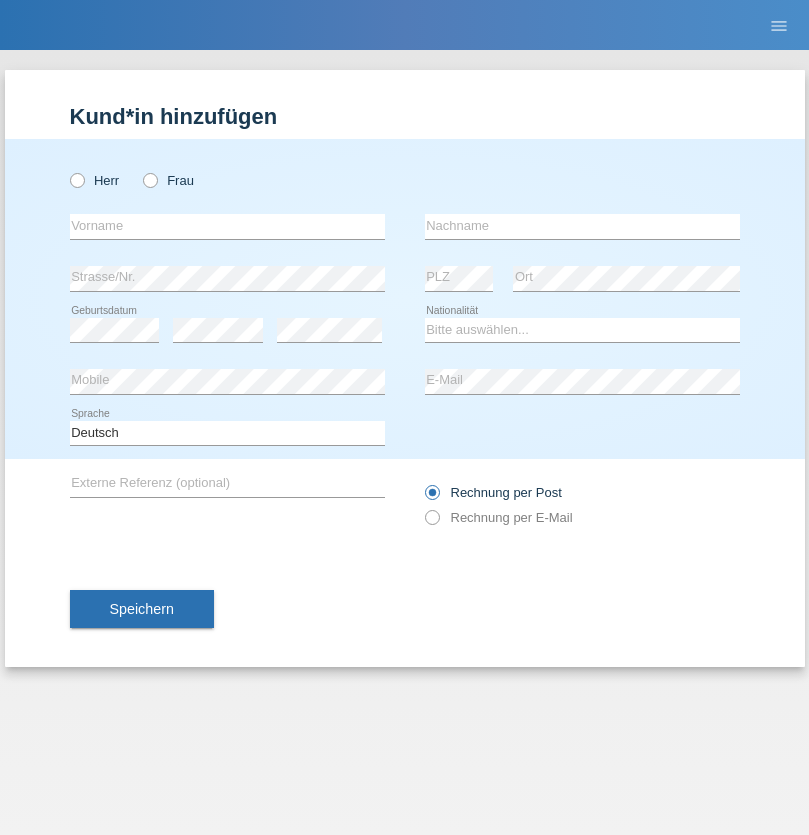 radio on "true" 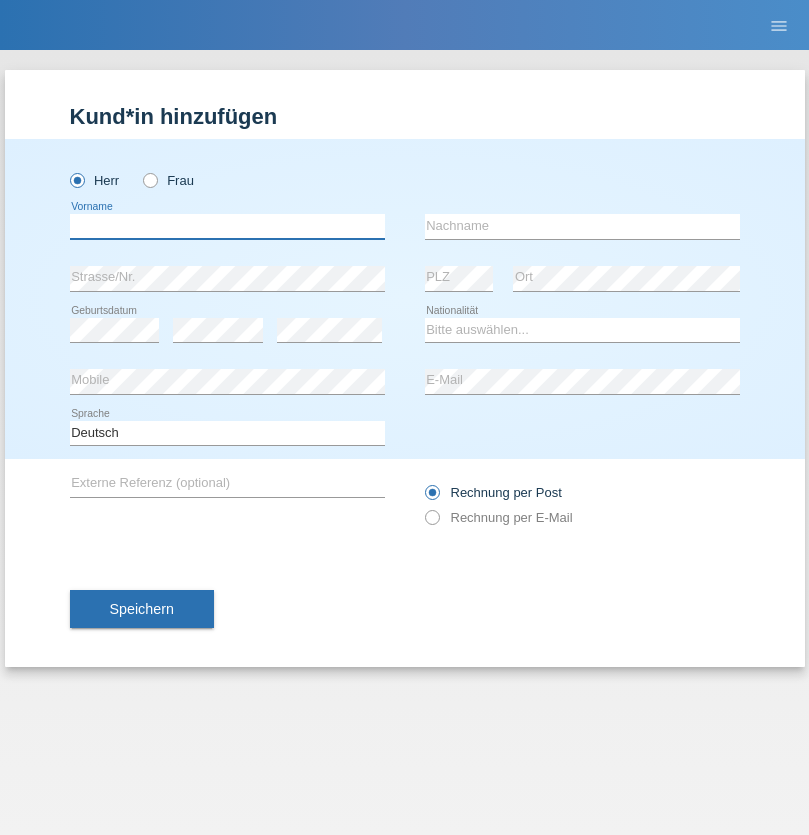 click at bounding box center (227, 226) 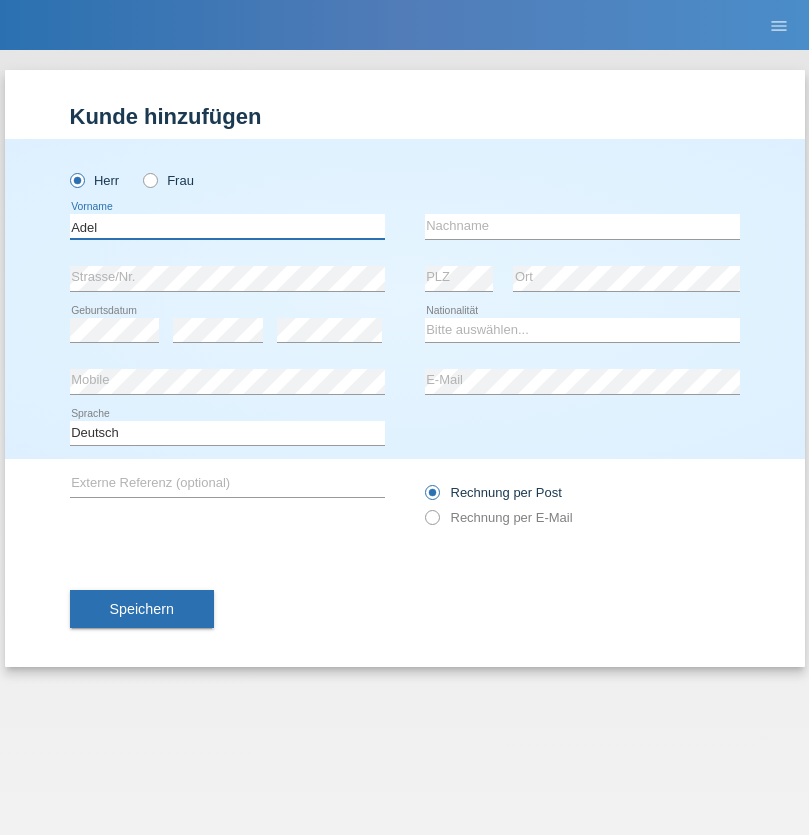 type on "Adel" 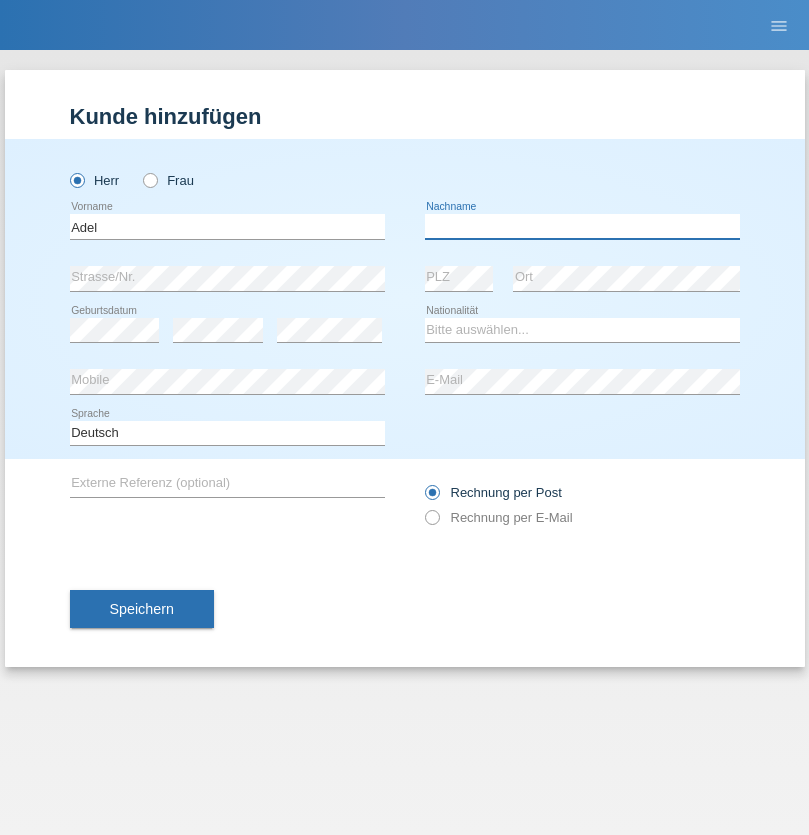 click at bounding box center [582, 226] 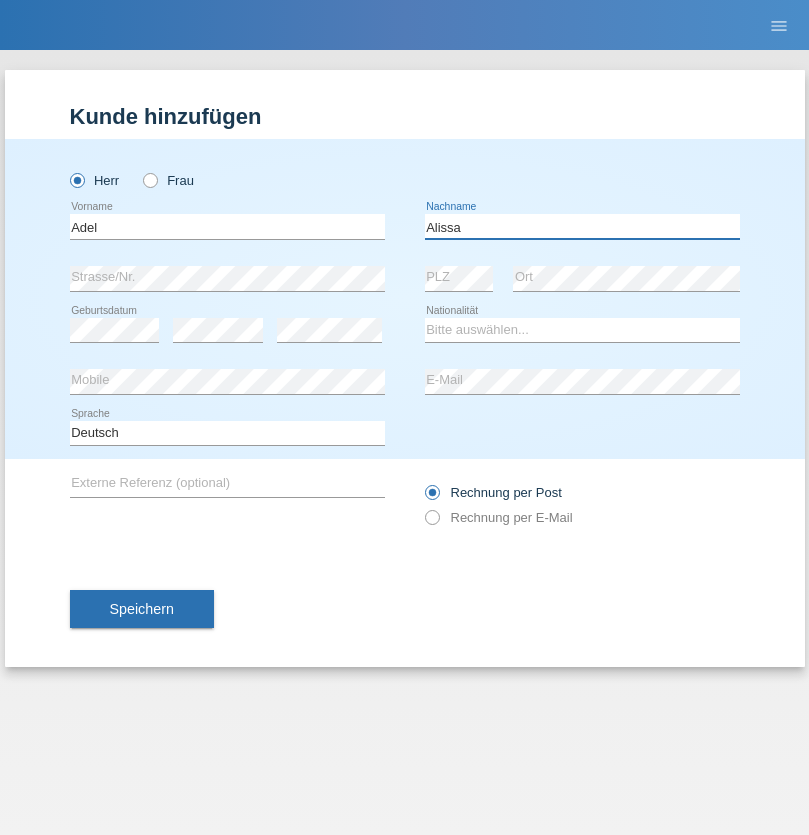 type on "Alissa" 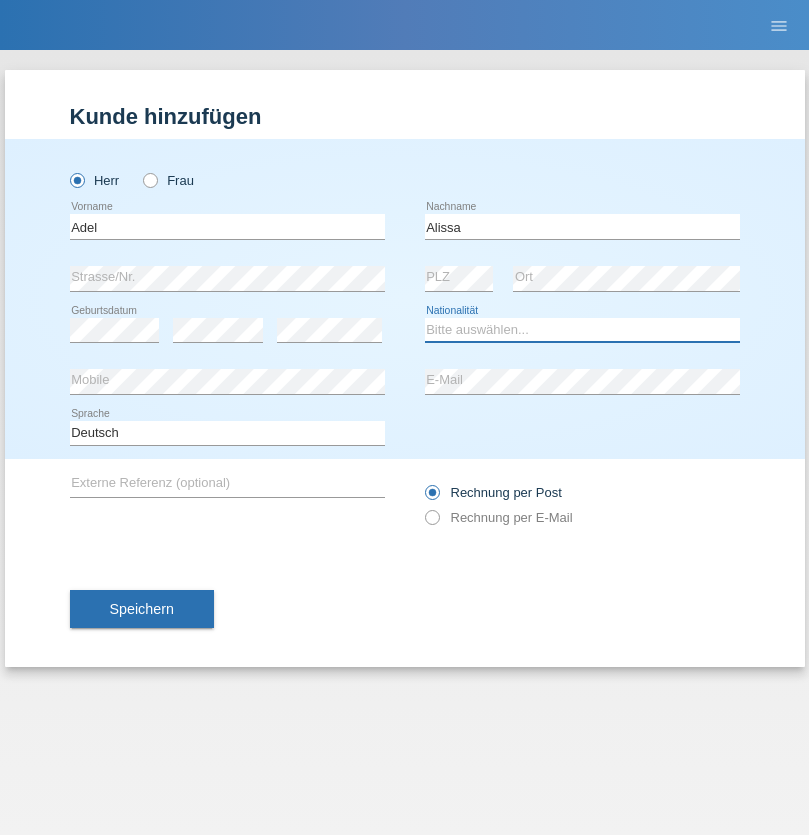 select on "SY" 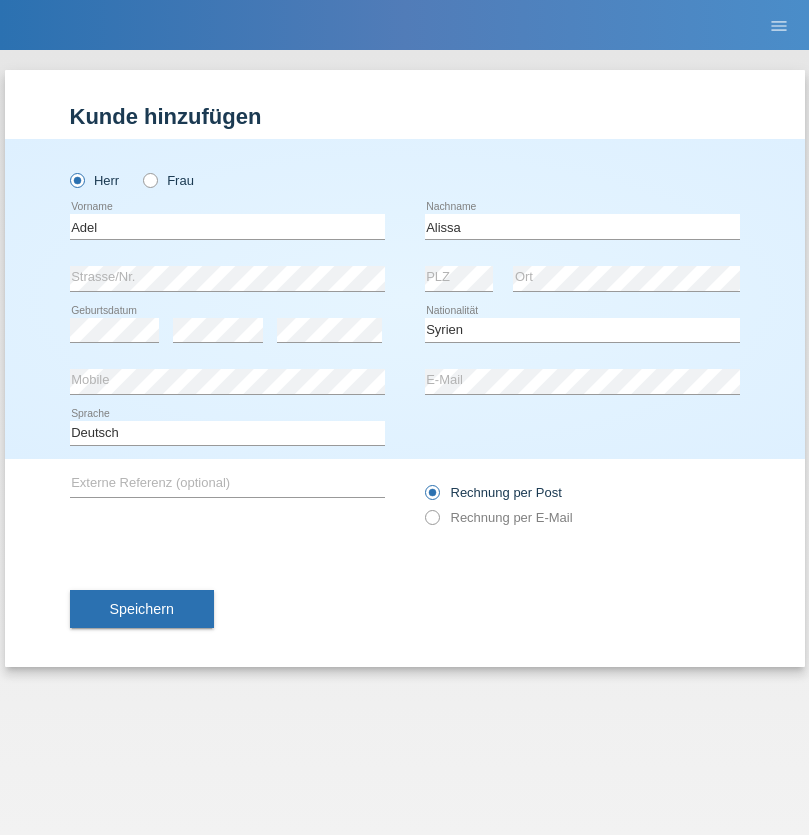 select on "C" 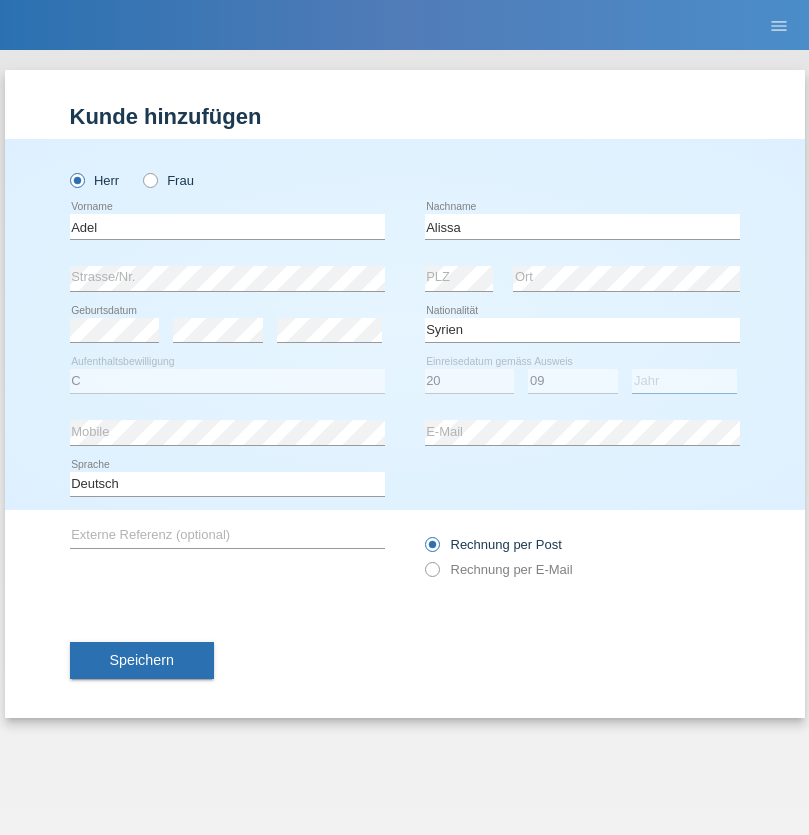 select on "2018" 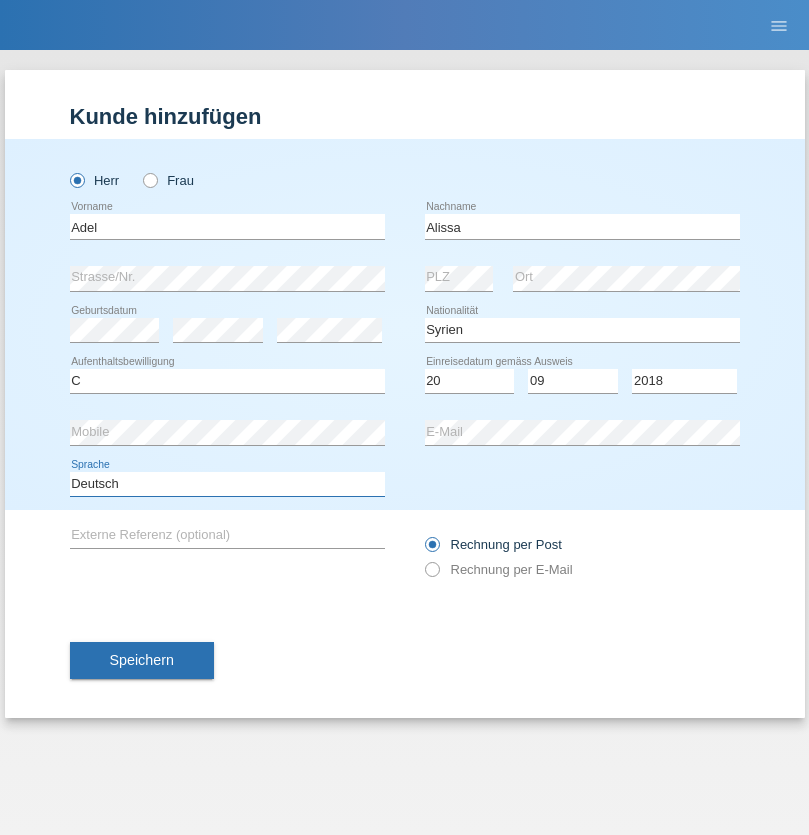 select on "en" 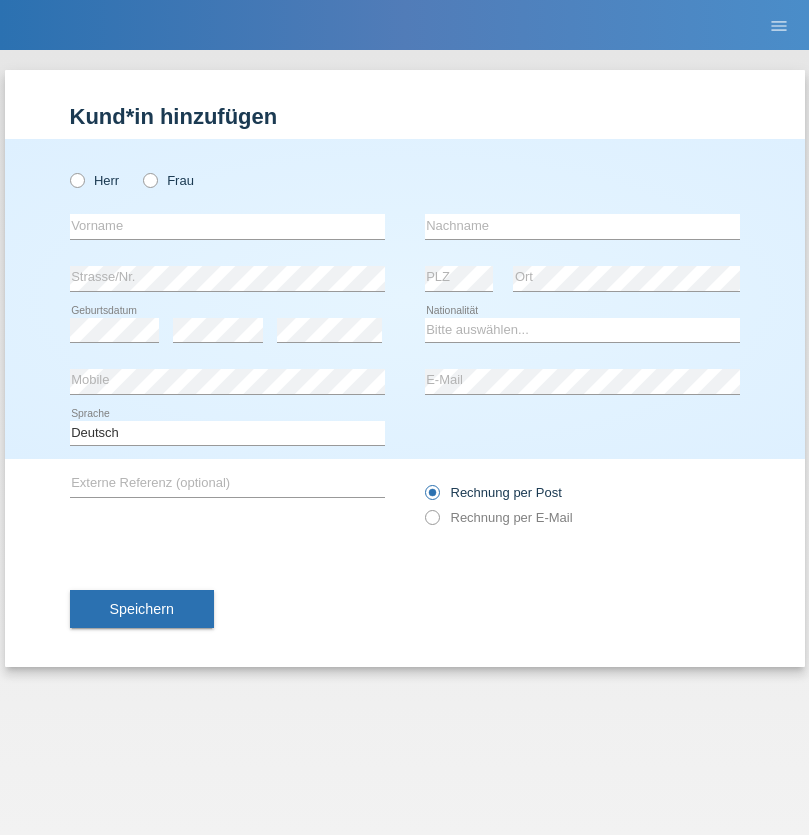 scroll, scrollTop: 0, scrollLeft: 0, axis: both 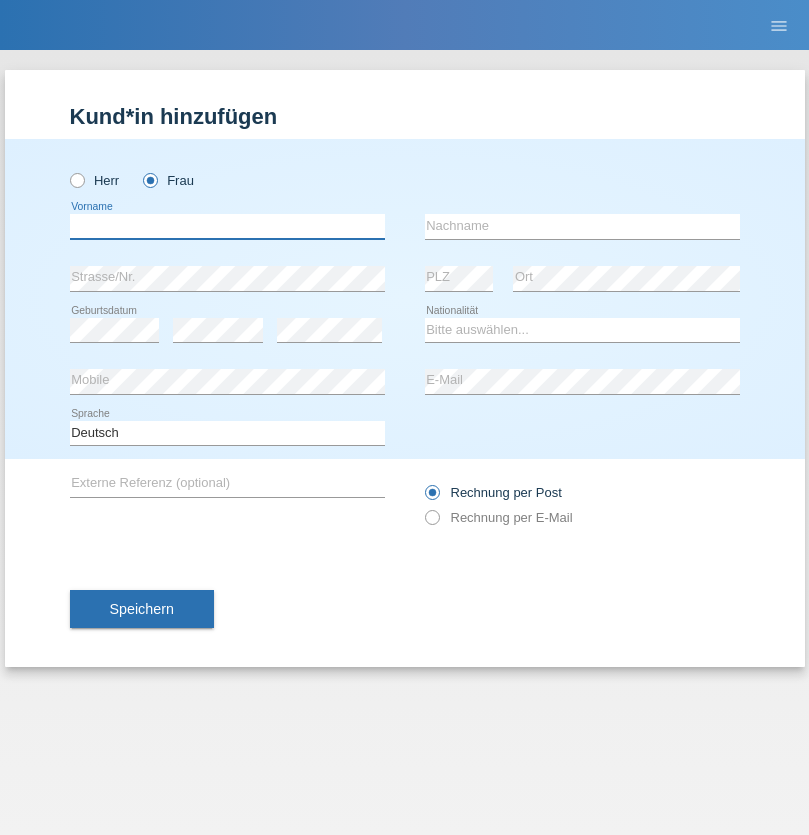 click at bounding box center [227, 226] 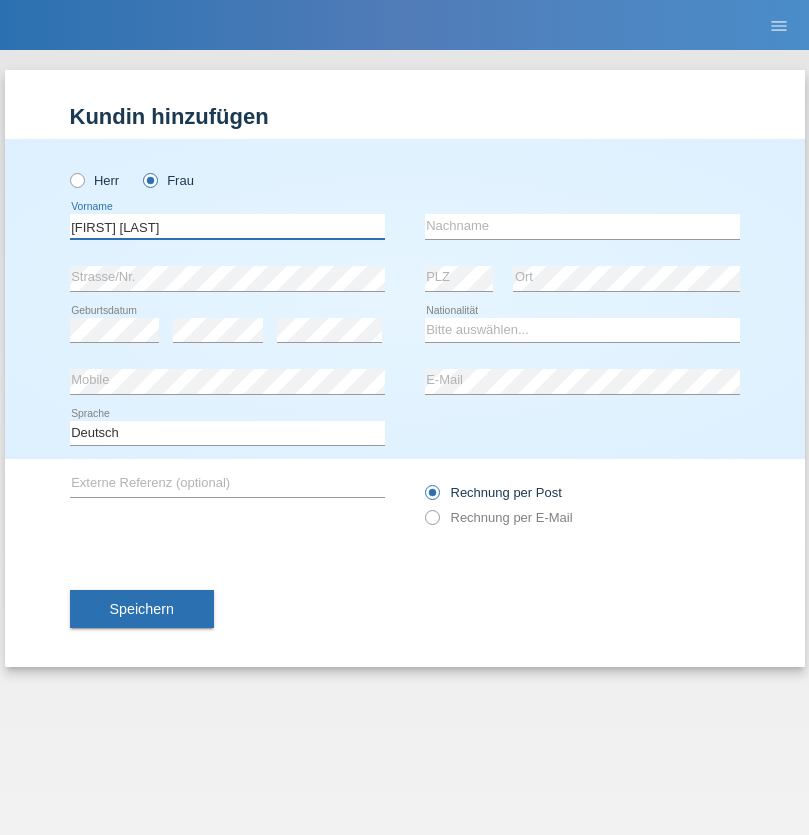 type on "[FIRST] [LAST]" 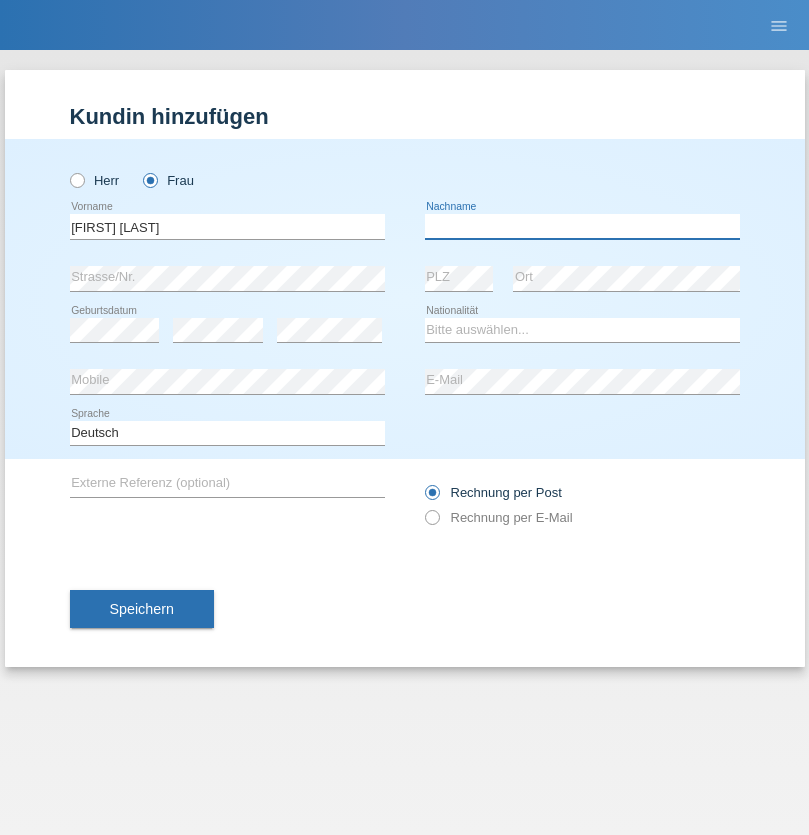 click at bounding box center (582, 226) 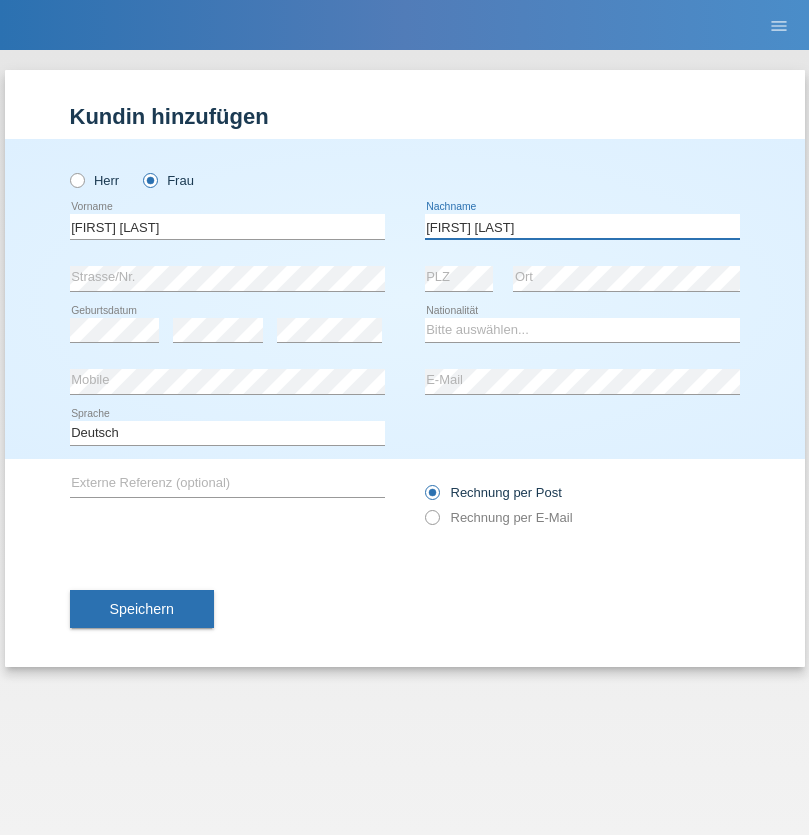 type on "[FIRST] [LAST]" 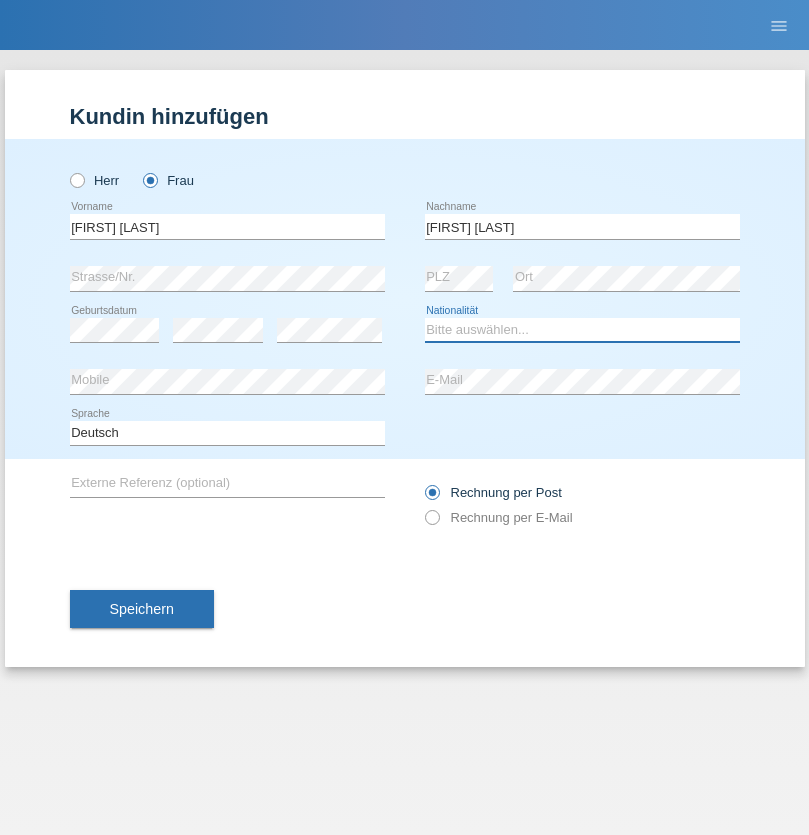 select on "CH" 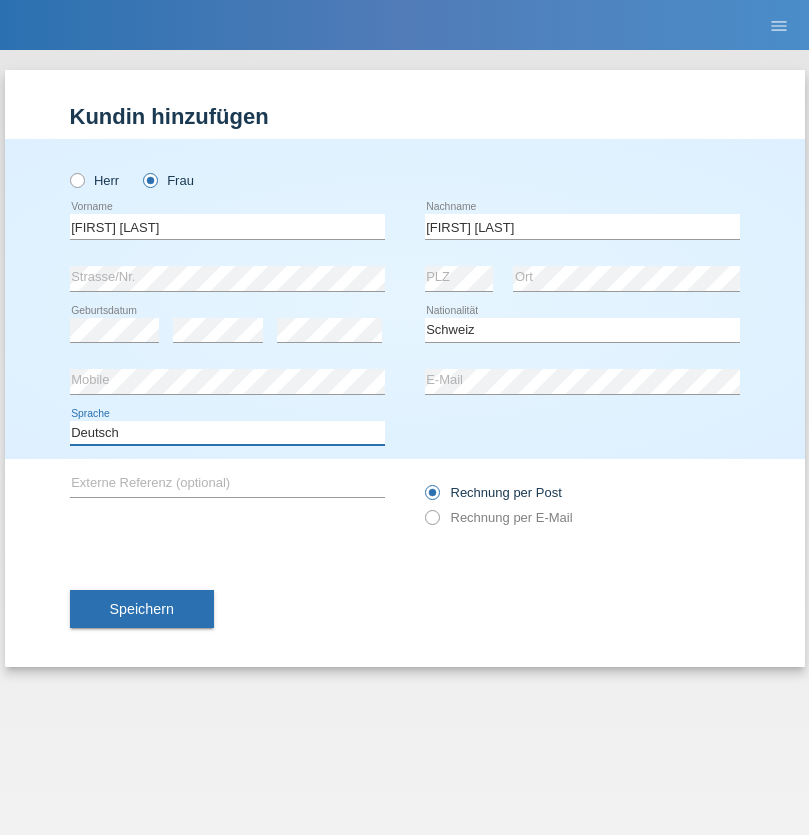 select on "en" 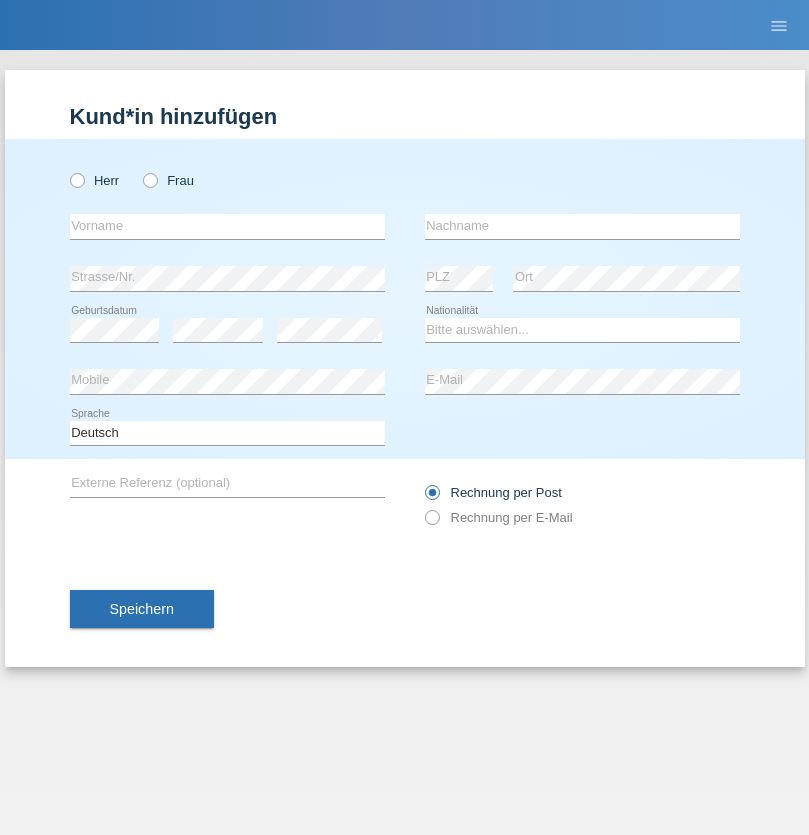 scroll, scrollTop: 0, scrollLeft: 0, axis: both 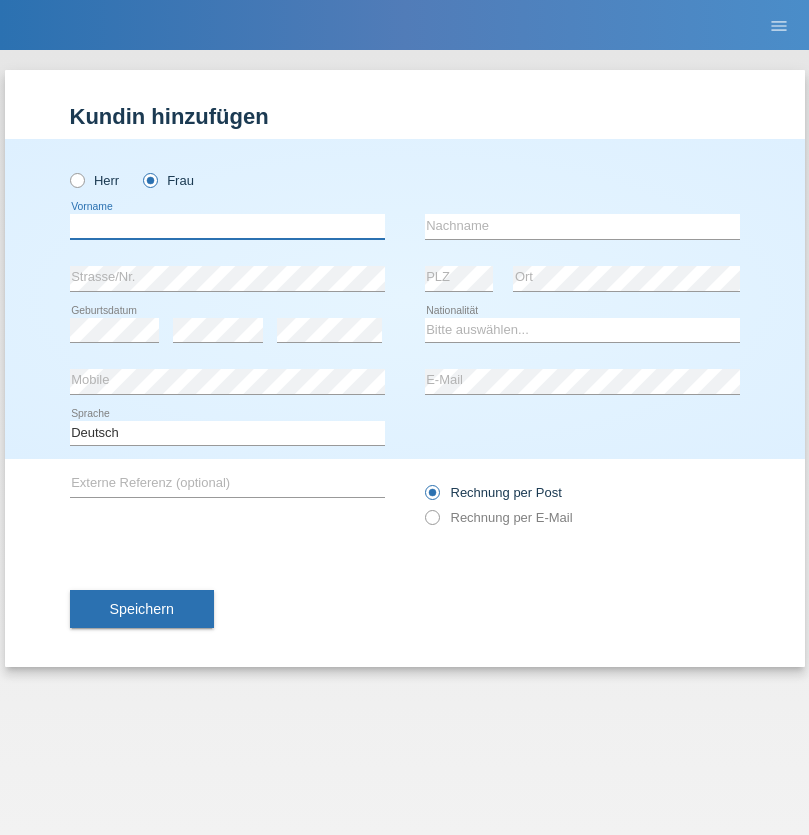 click at bounding box center (227, 226) 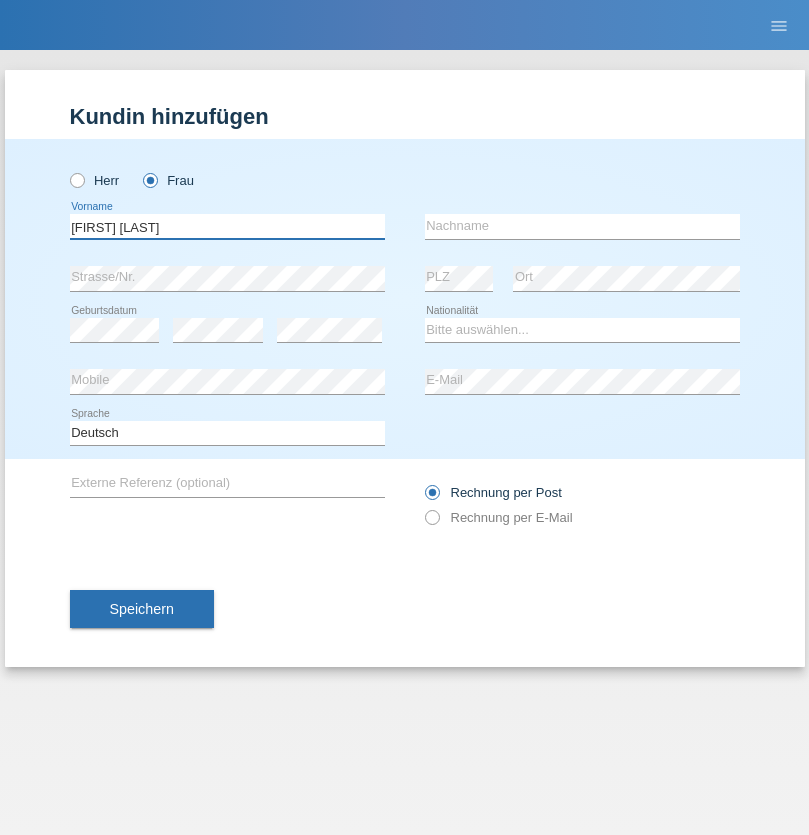 type on "Melissa Paz" 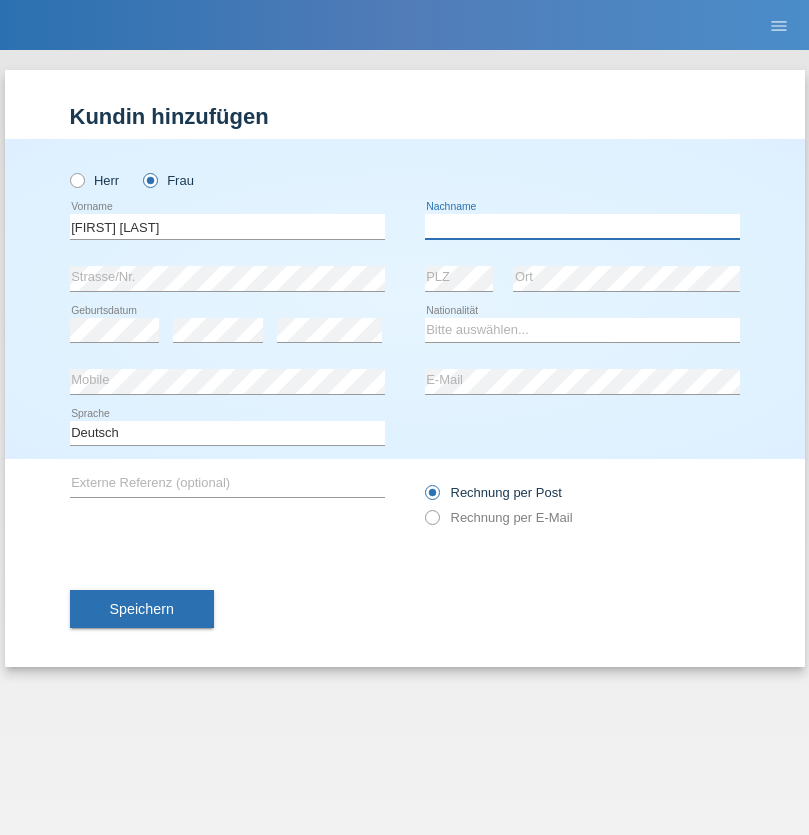 click at bounding box center (582, 226) 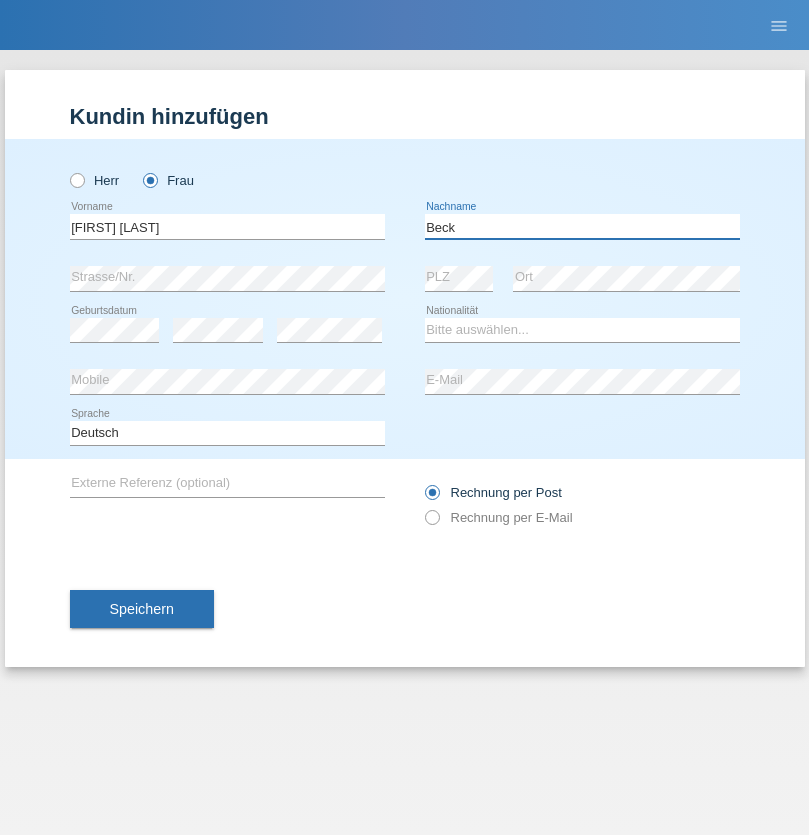 type on "Beck" 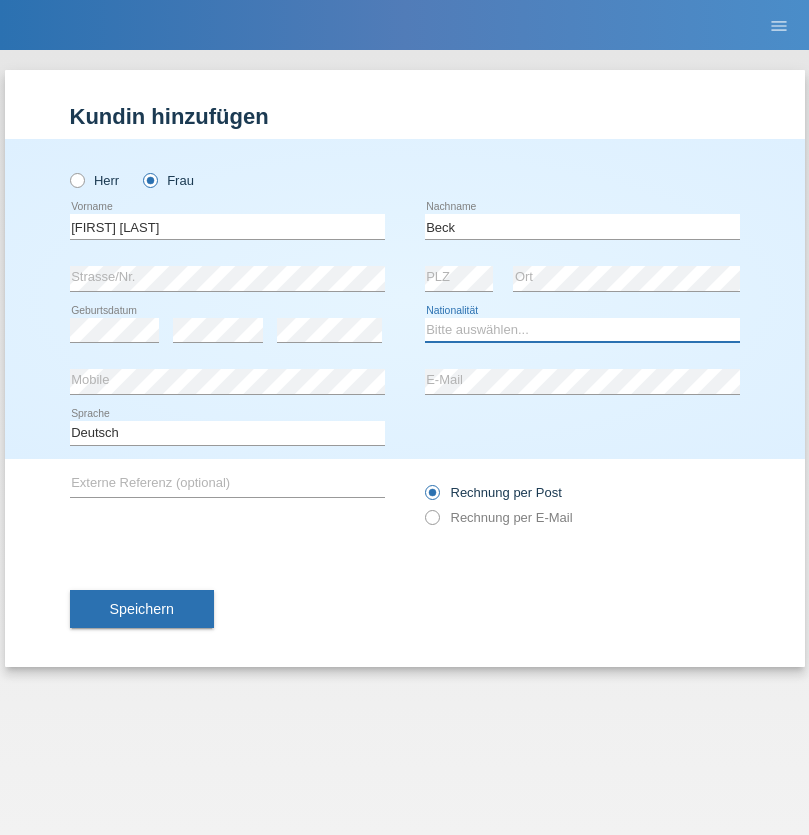 select on "CH" 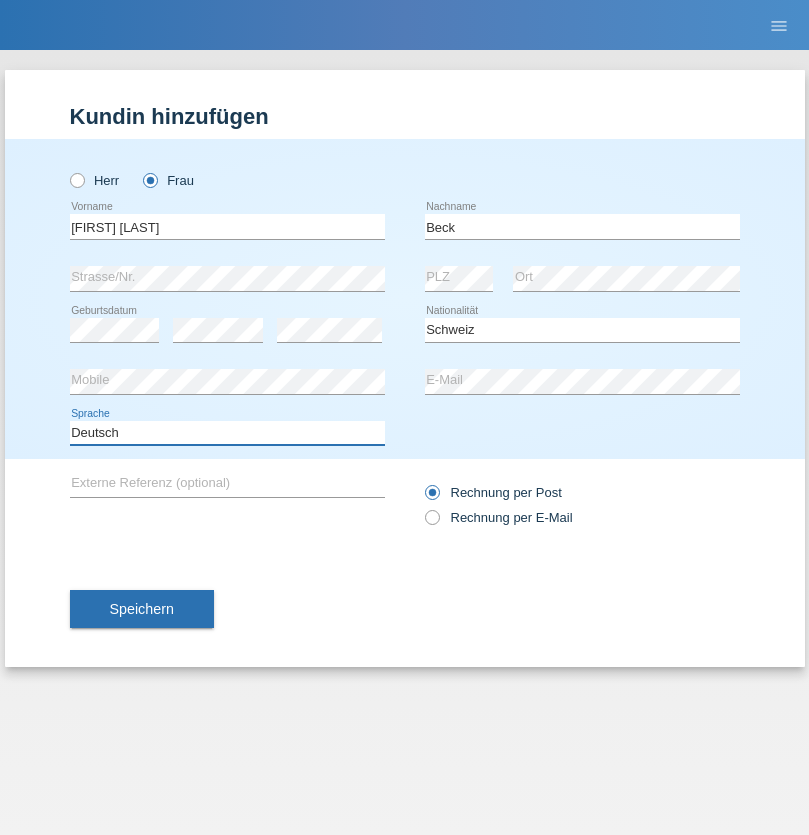 select on "en" 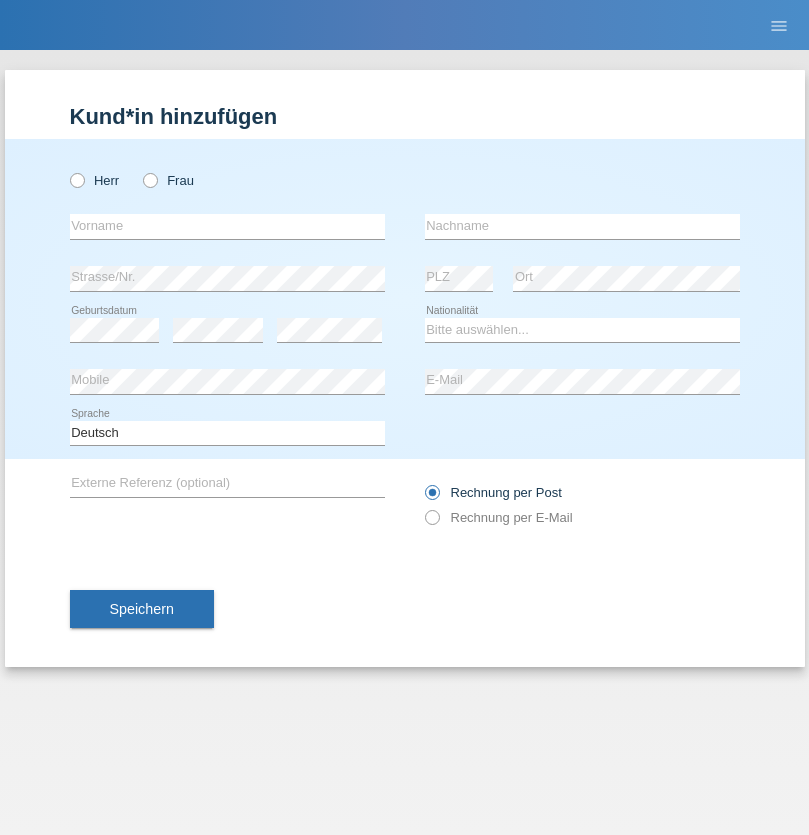 scroll, scrollTop: 0, scrollLeft: 0, axis: both 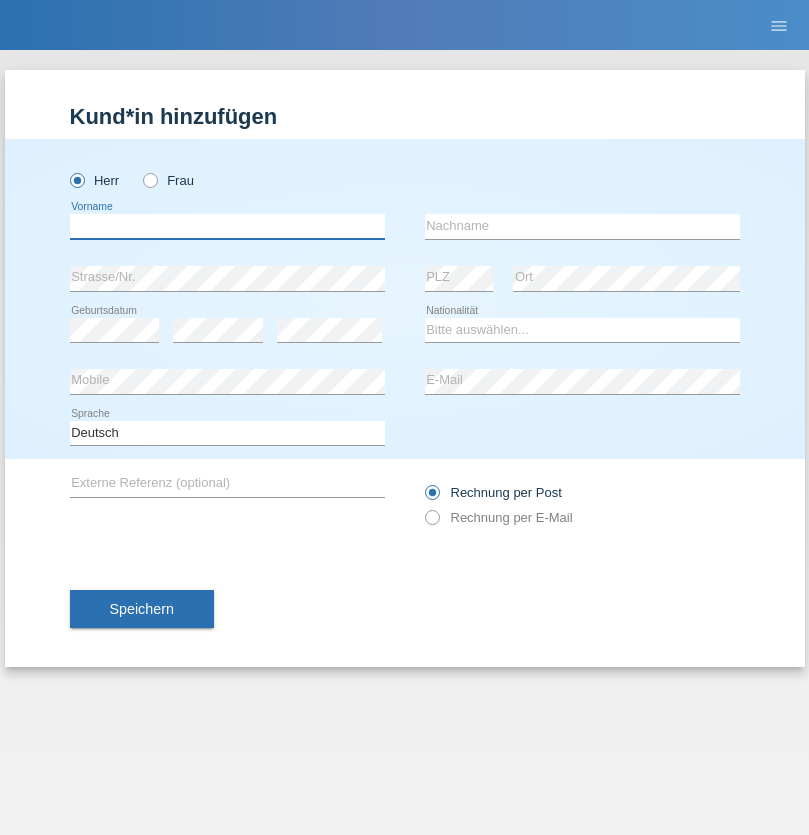 click at bounding box center (227, 226) 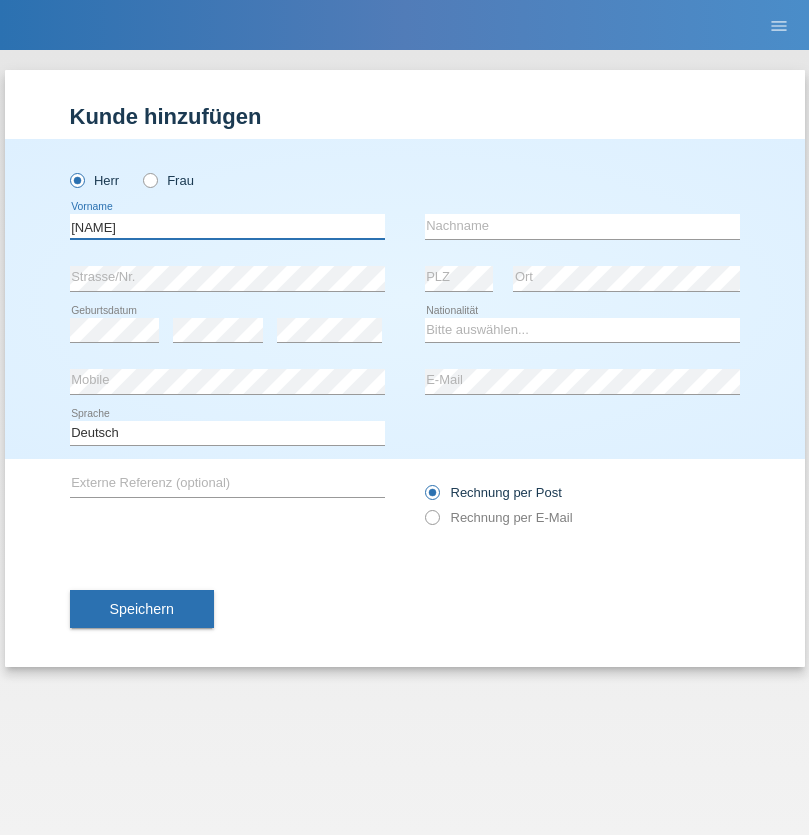 type on "Steve" 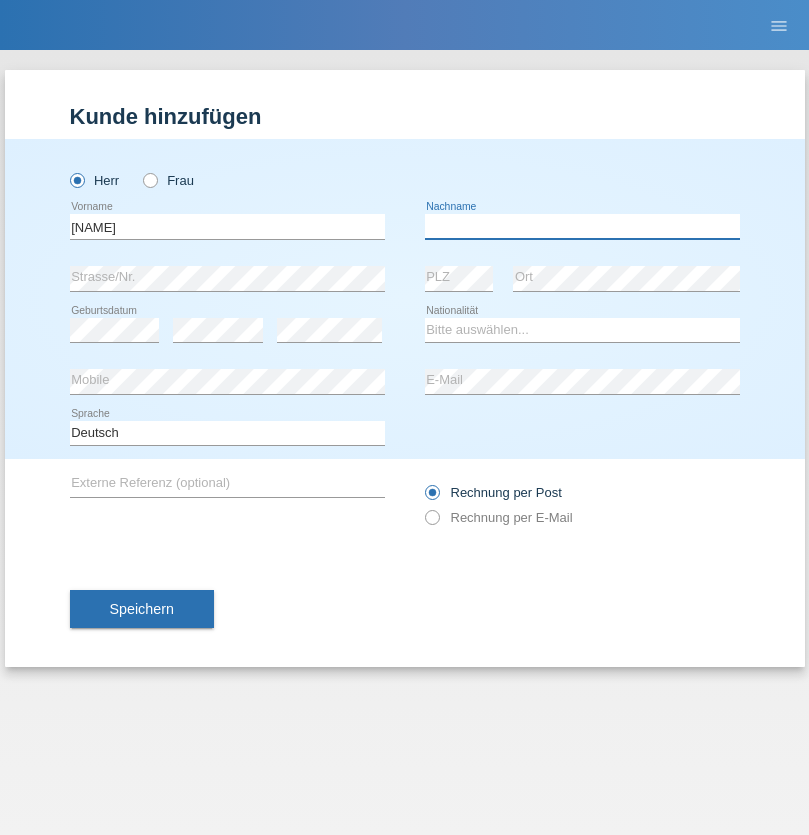 click at bounding box center (582, 226) 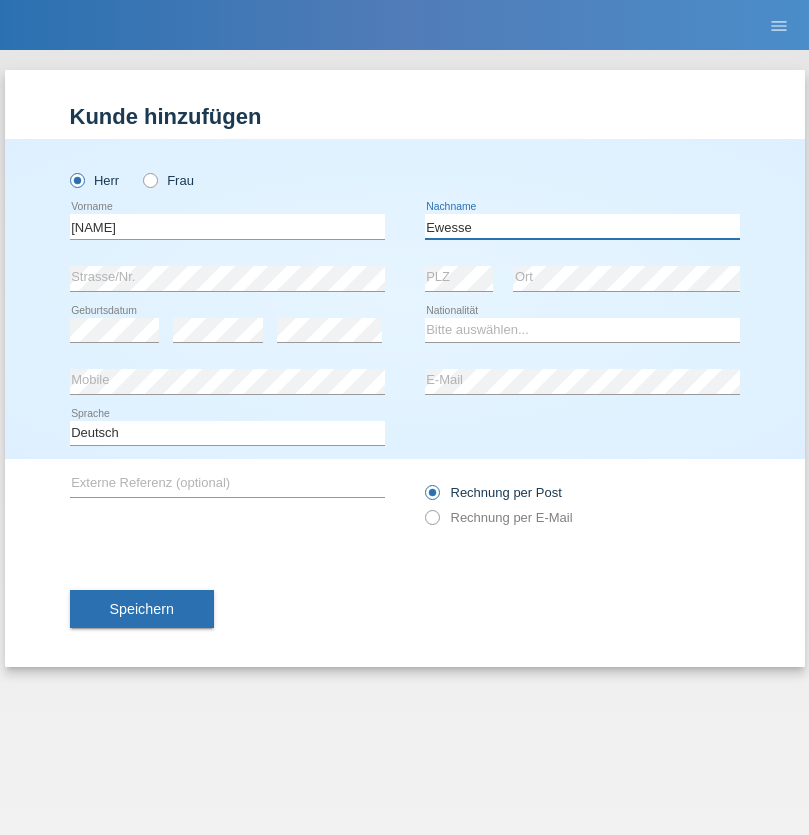 type on "Ewesse" 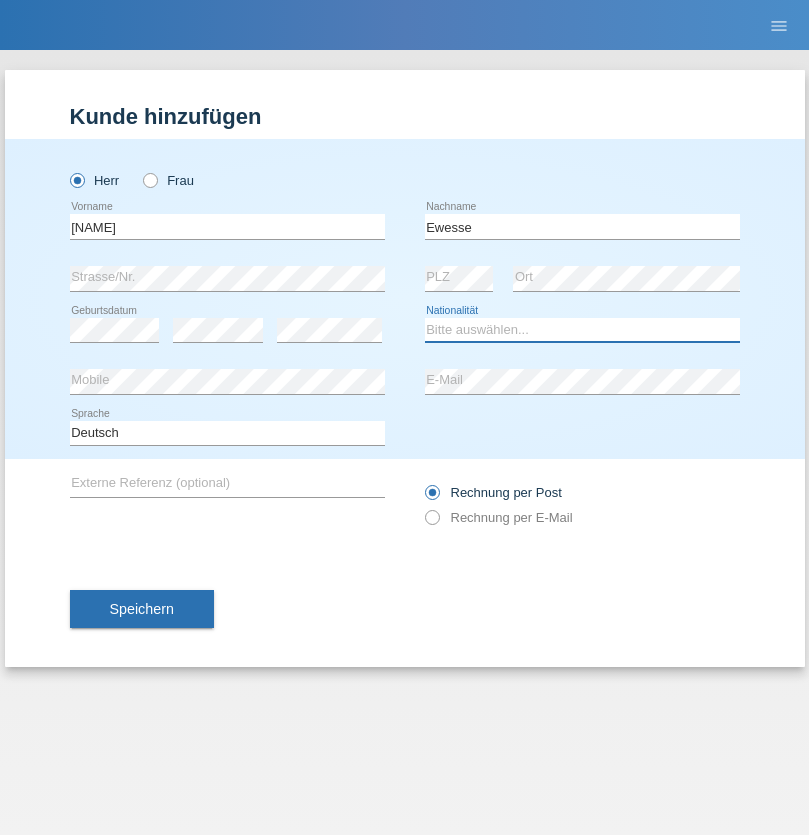 select on "FR" 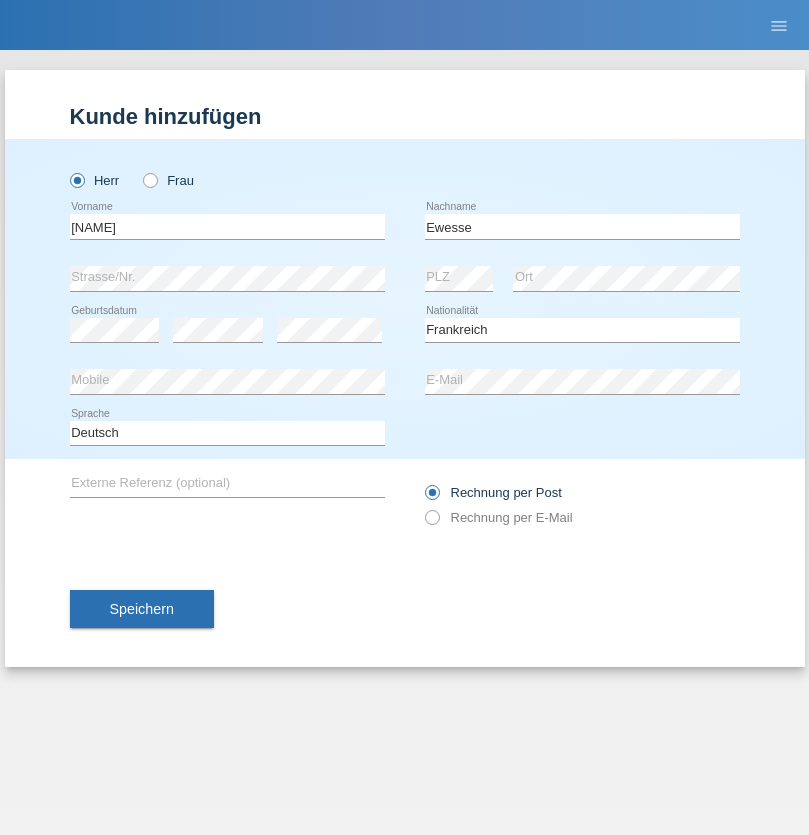 select on "C" 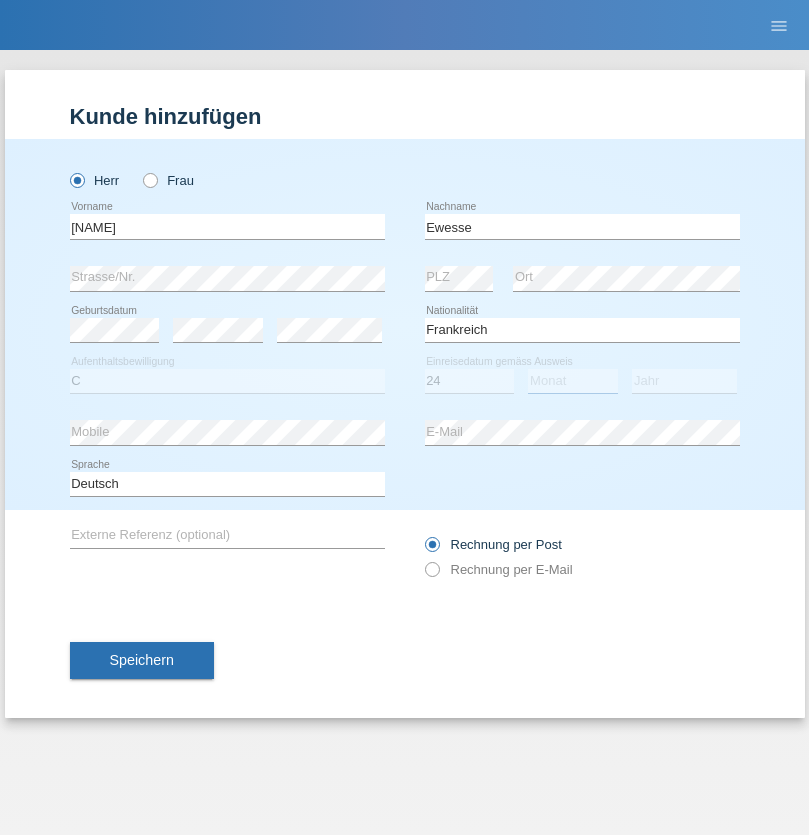 select on "12" 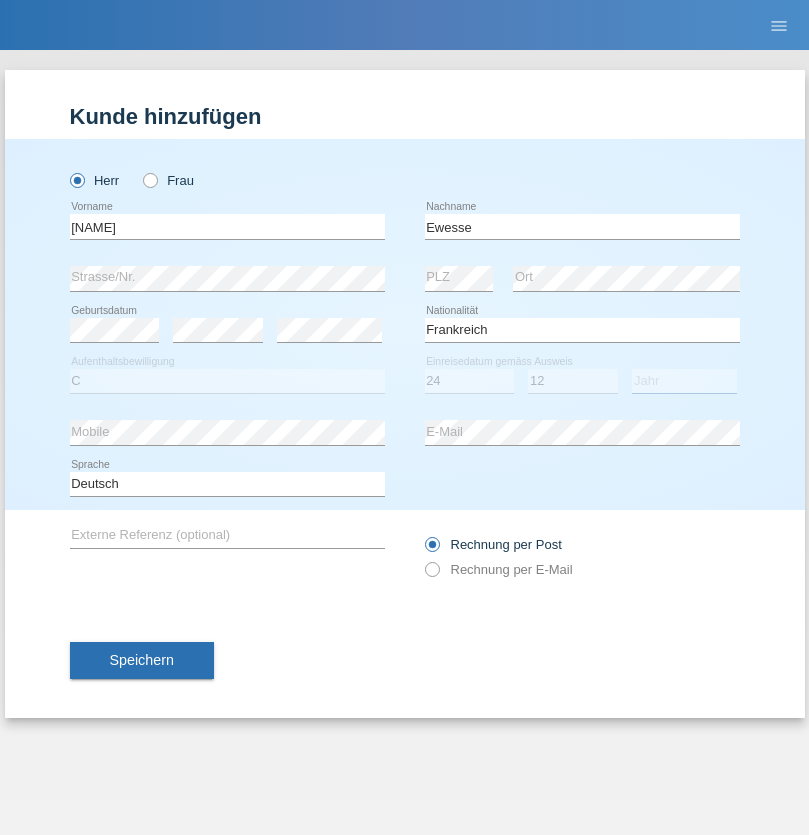 select on "1926" 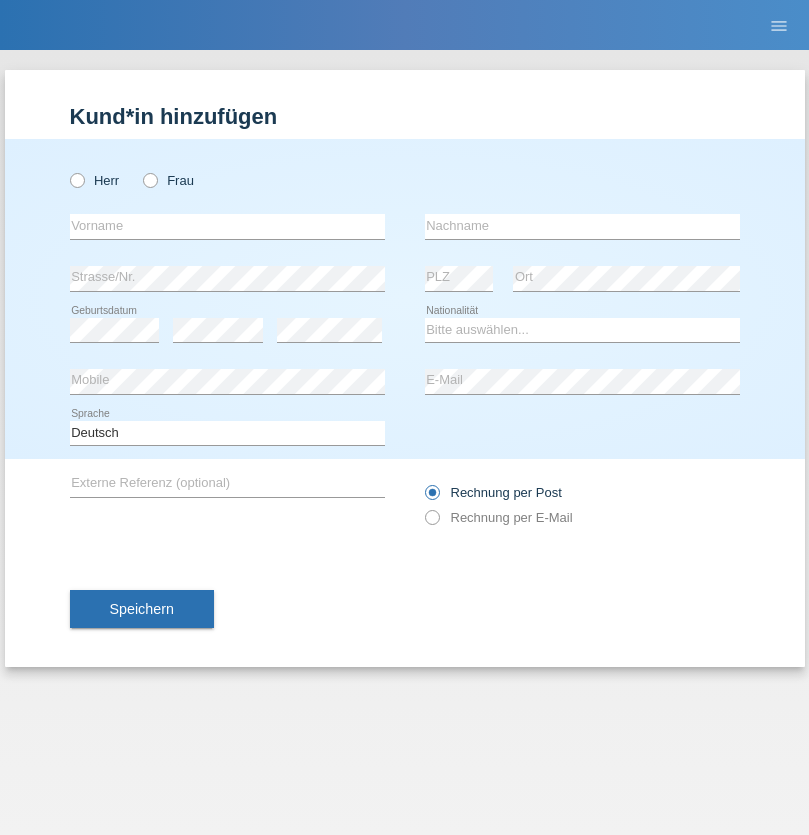 scroll, scrollTop: 0, scrollLeft: 0, axis: both 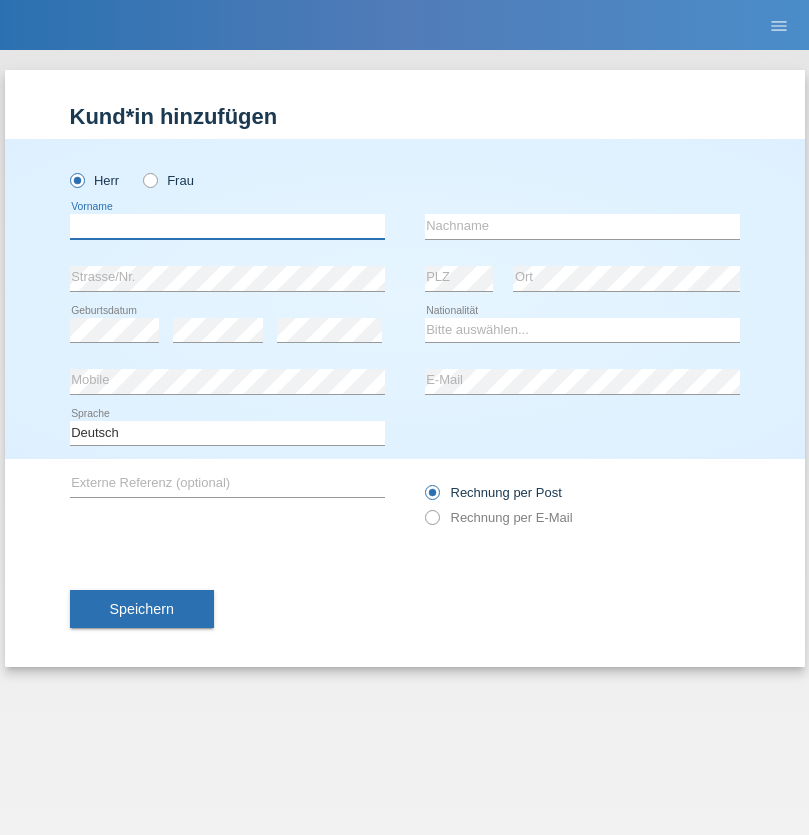 click at bounding box center [227, 226] 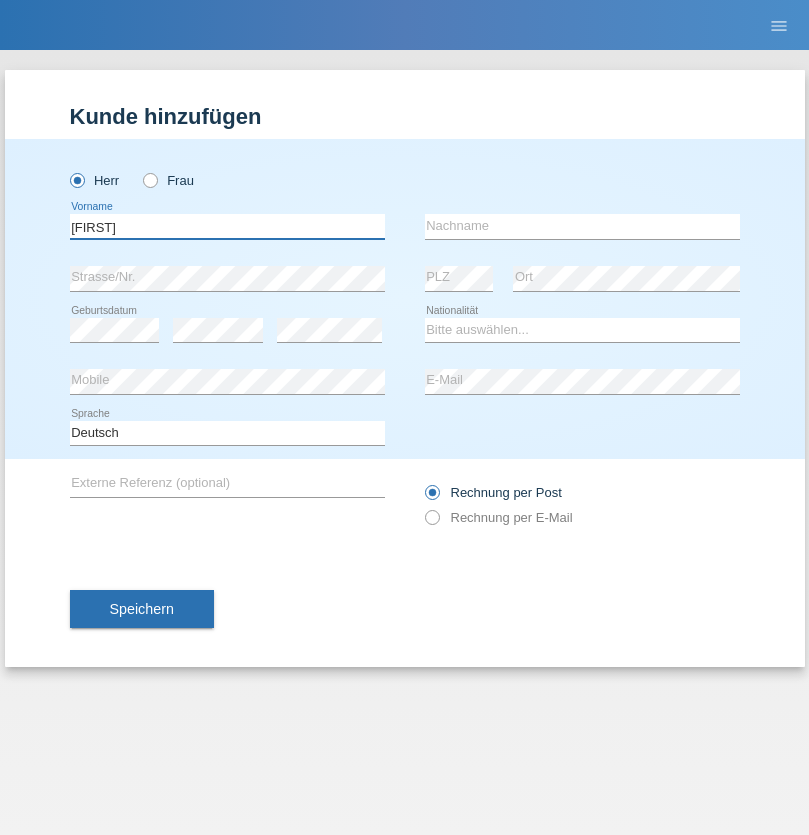 type on "[FIRST]" 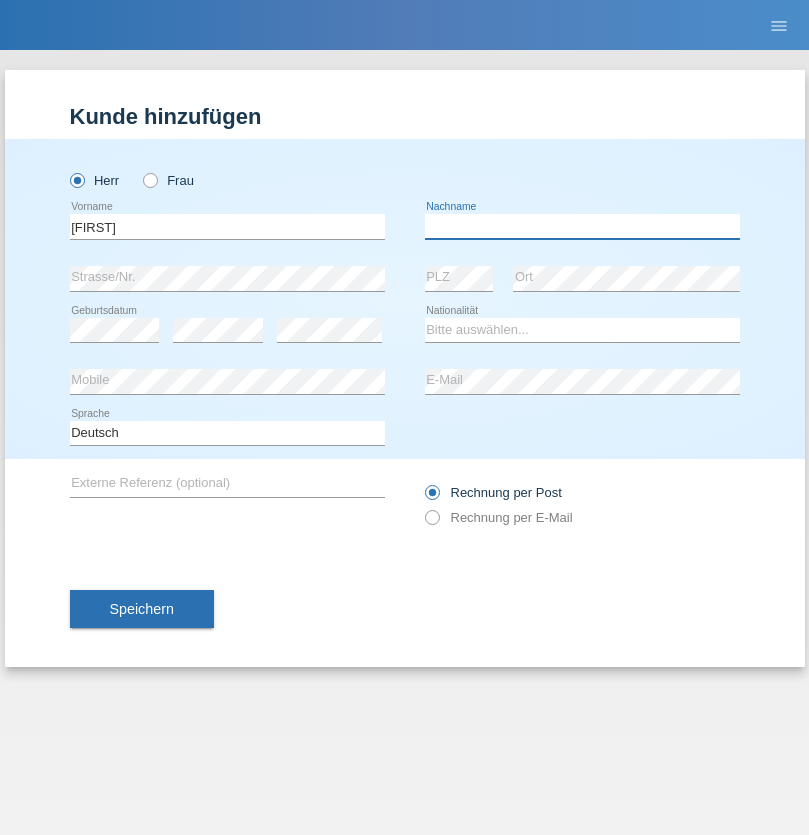 click at bounding box center (582, 226) 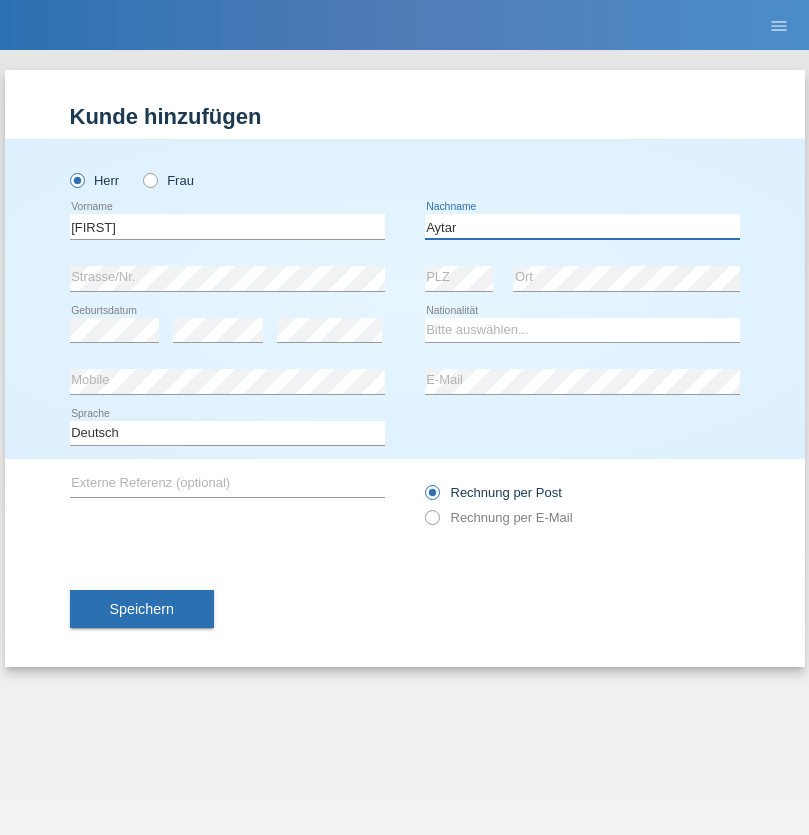 type on "Aytar" 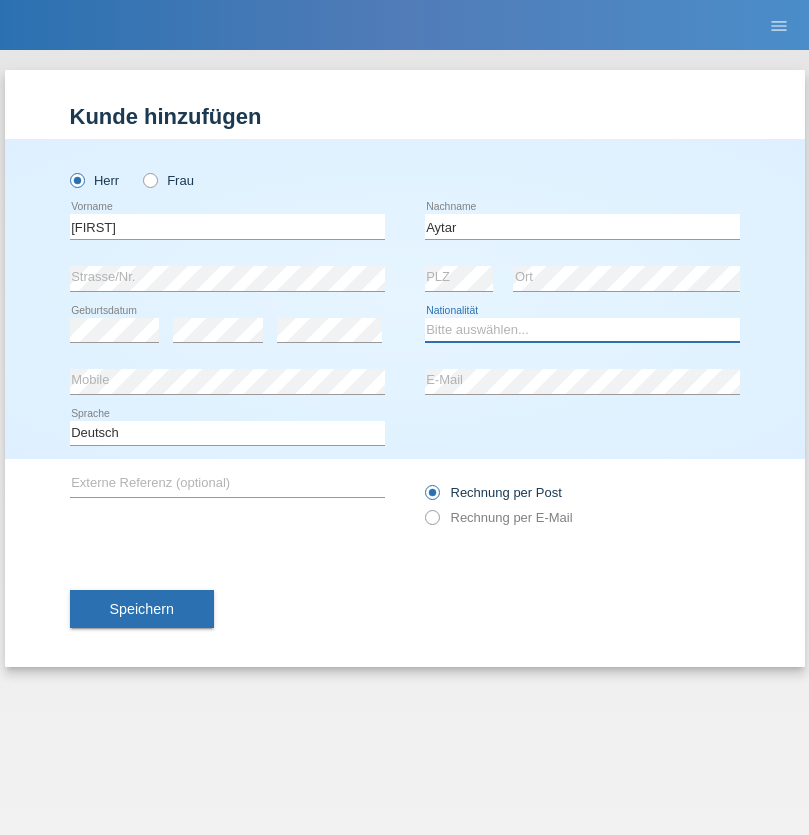 select on "CH" 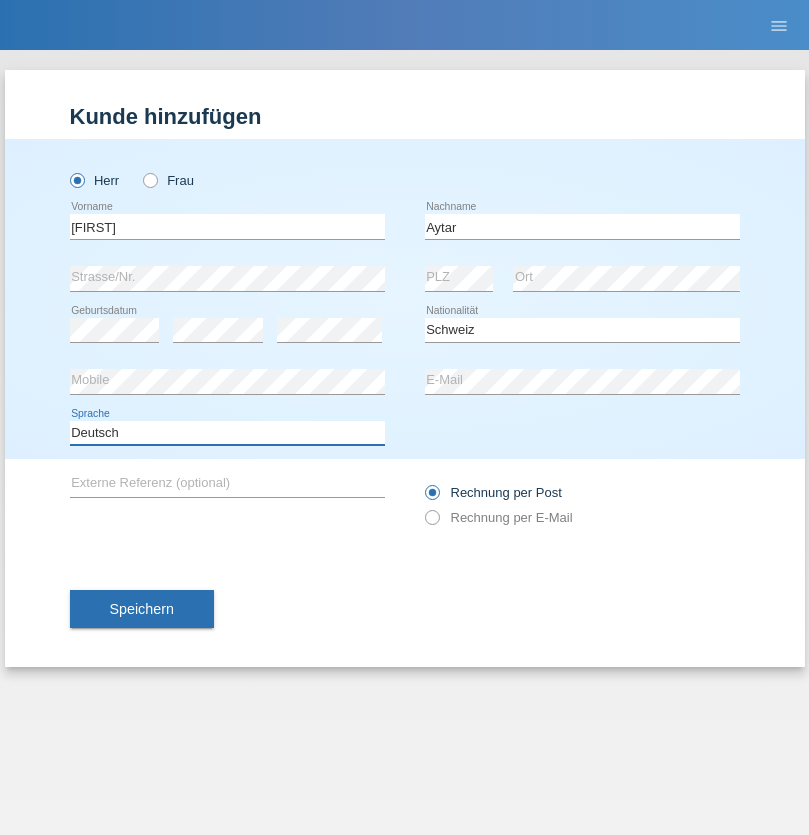 select on "en" 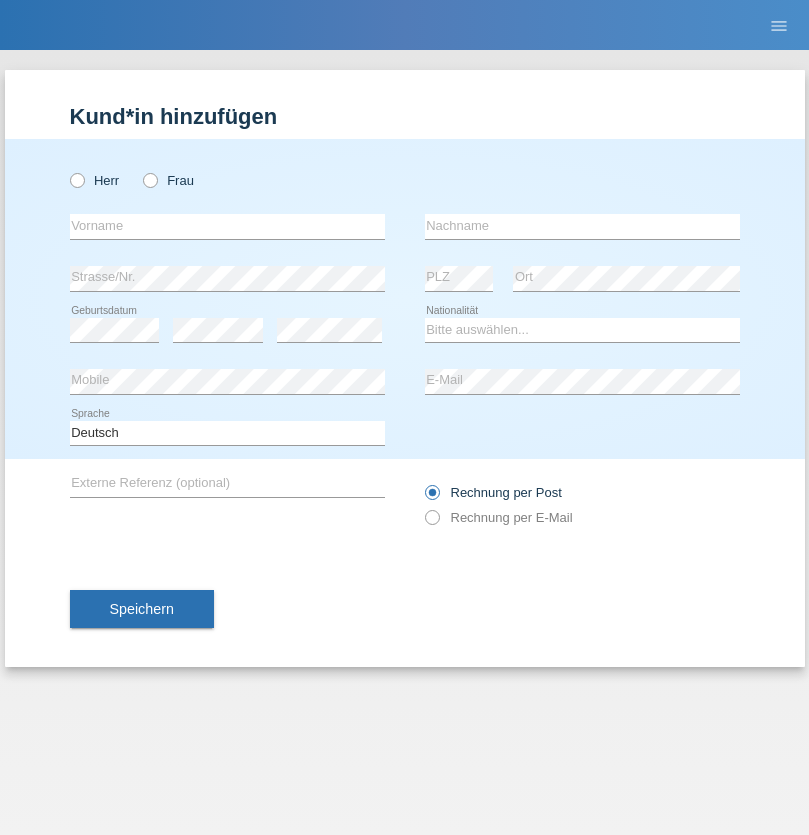 scroll, scrollTop: 0, scrollLeft: 0, axis: both 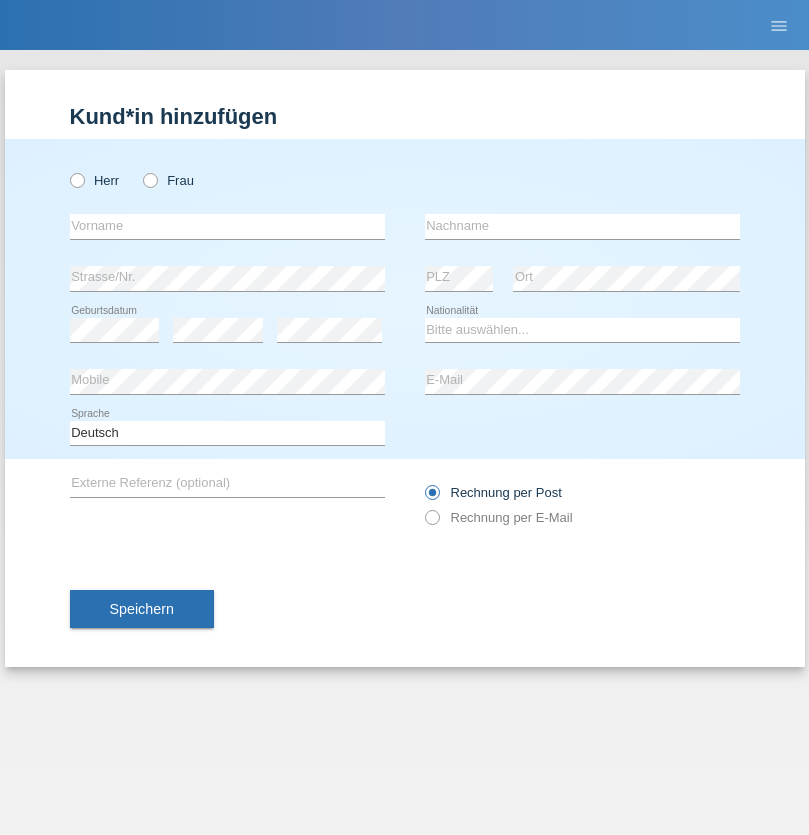 radio on "true" 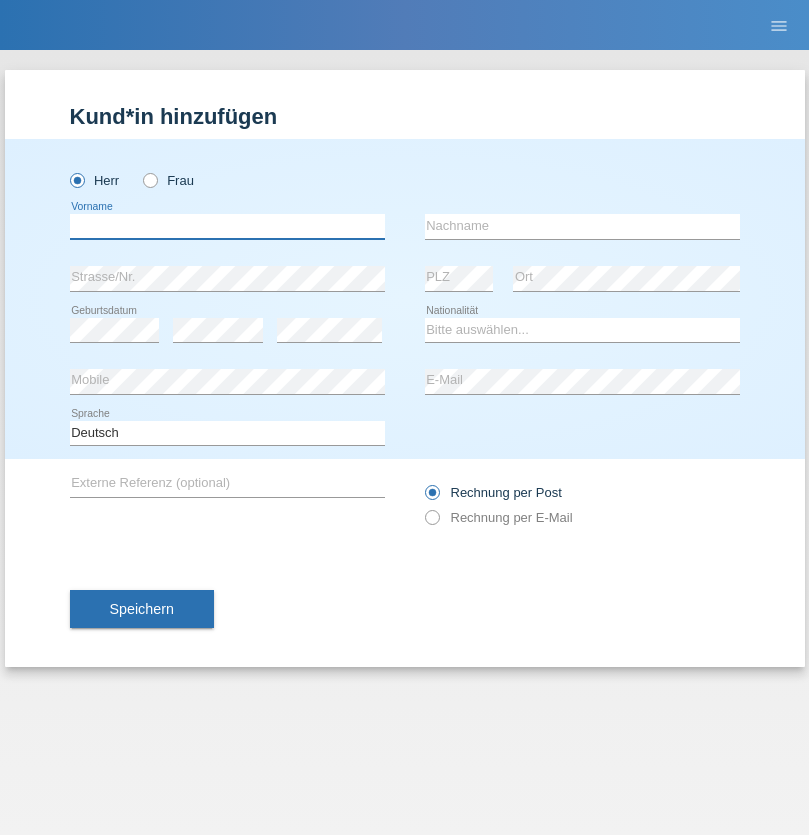 click at bounding box center [227, 226] 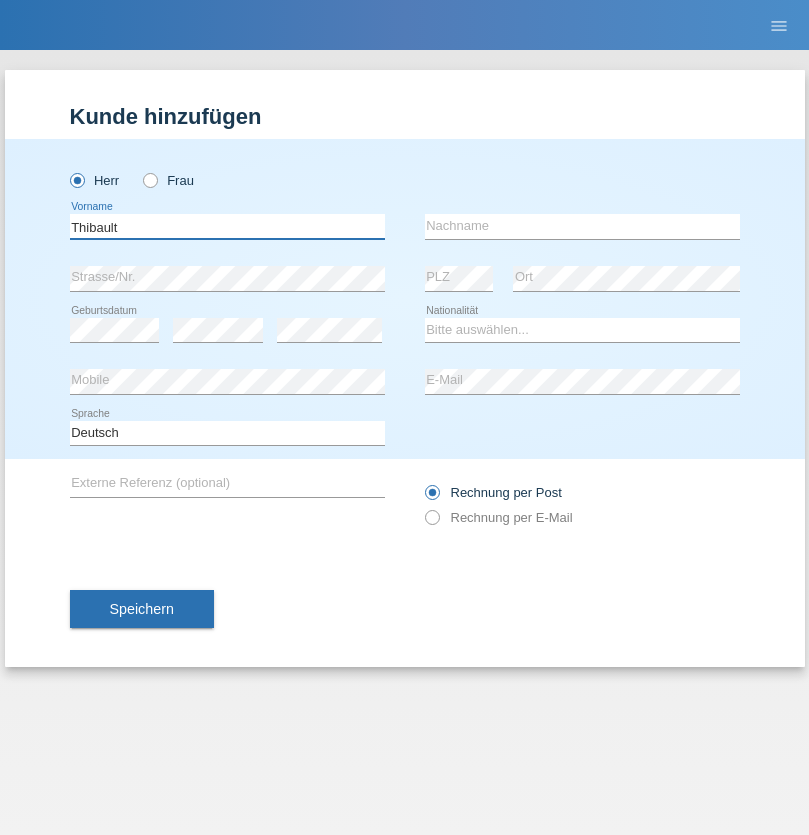 type on "Thibault" 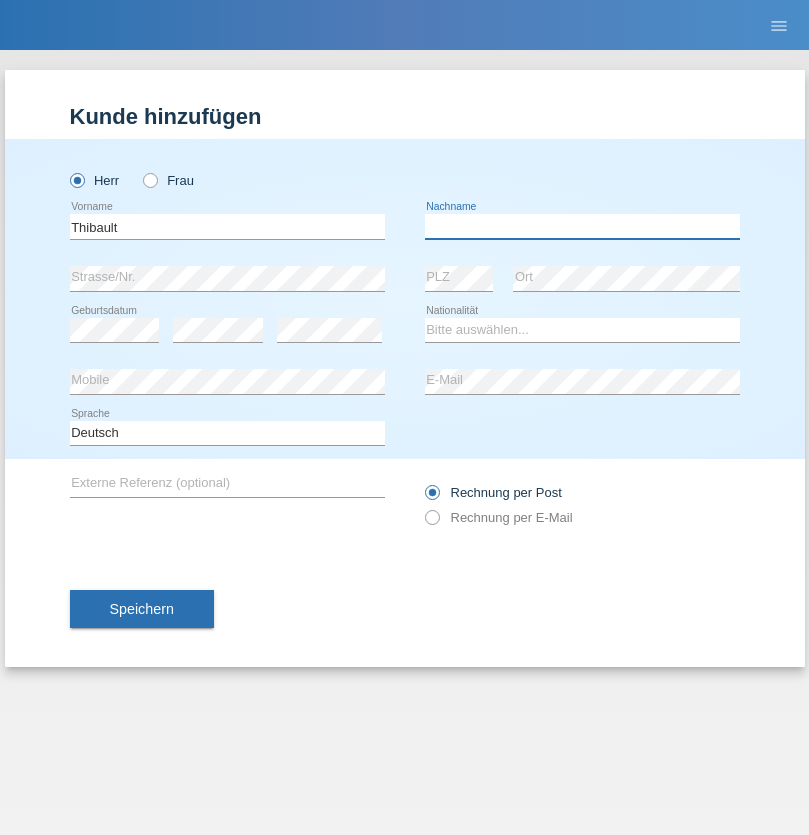 click at bounding box center (582, 226) 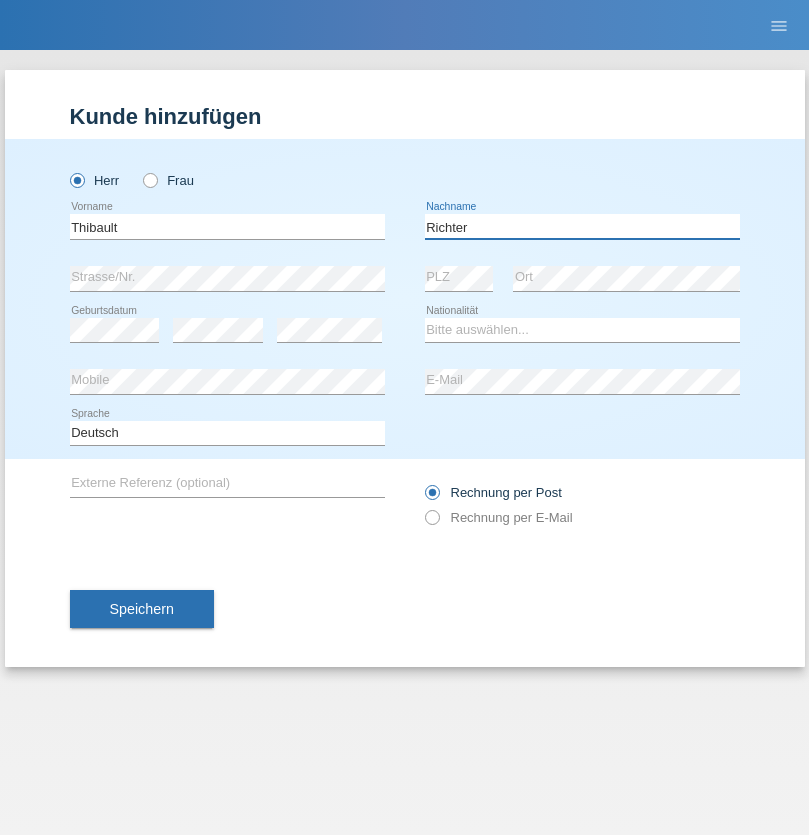 type on "Richter" 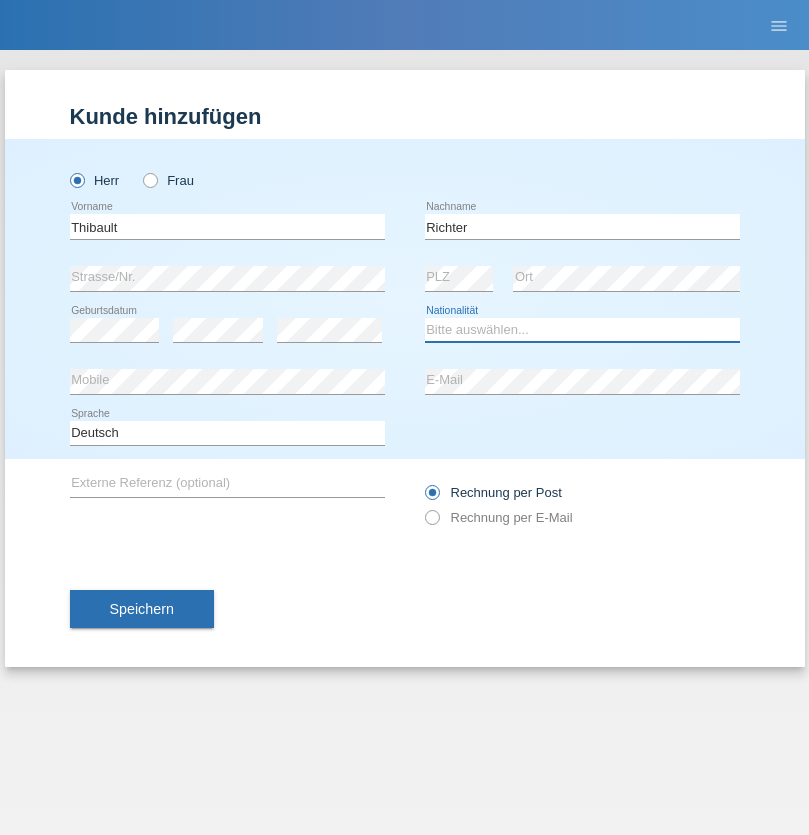 select on "CH" 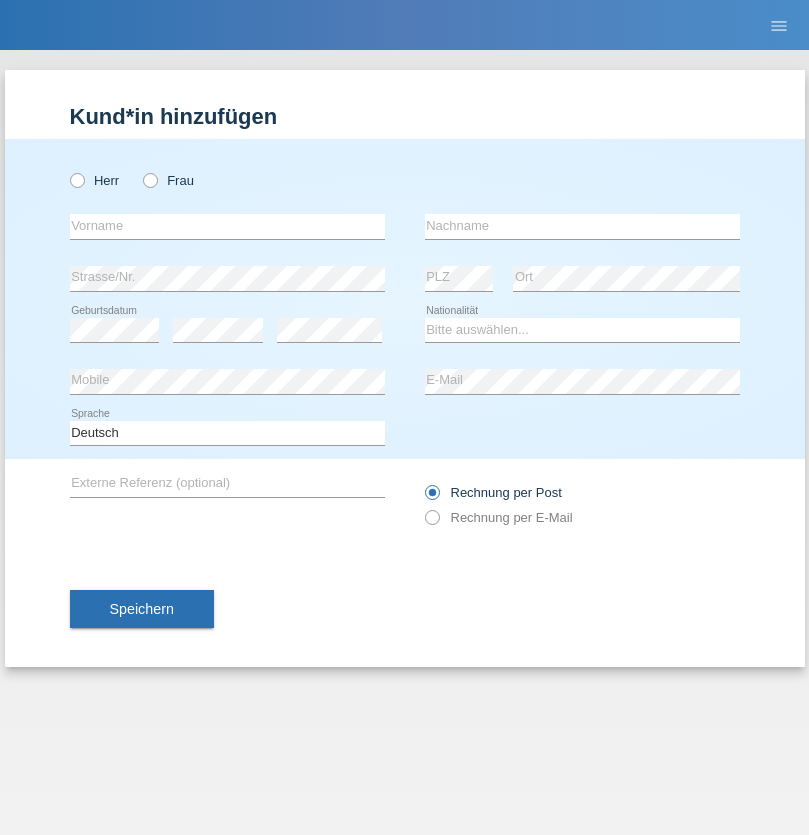 scroll, scrollTop: 0, scrollLeft: 0, axis: both 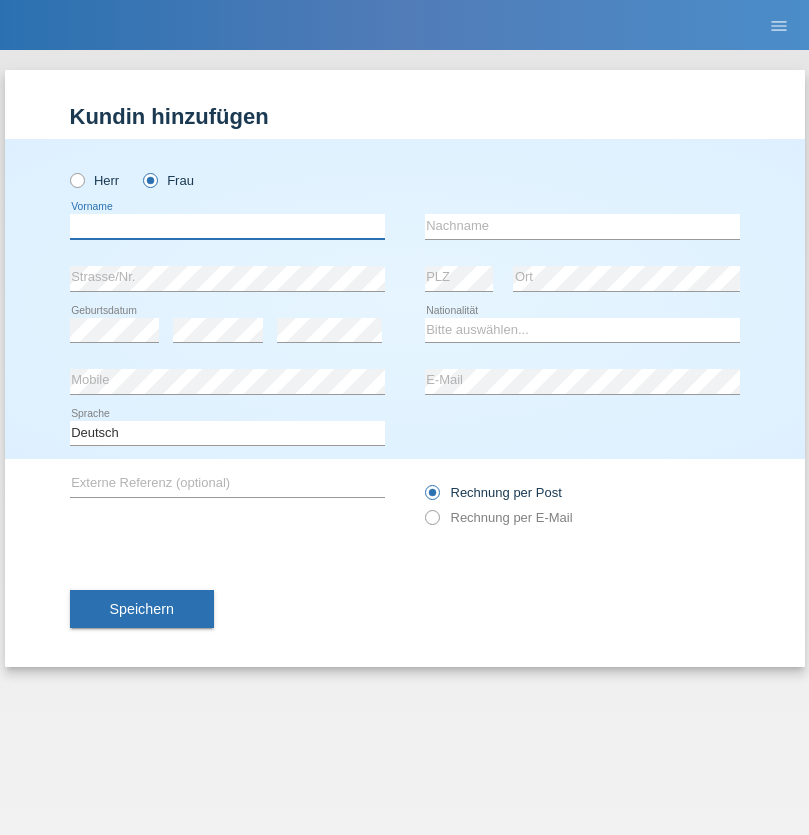 click at bounding box center [227, 226] 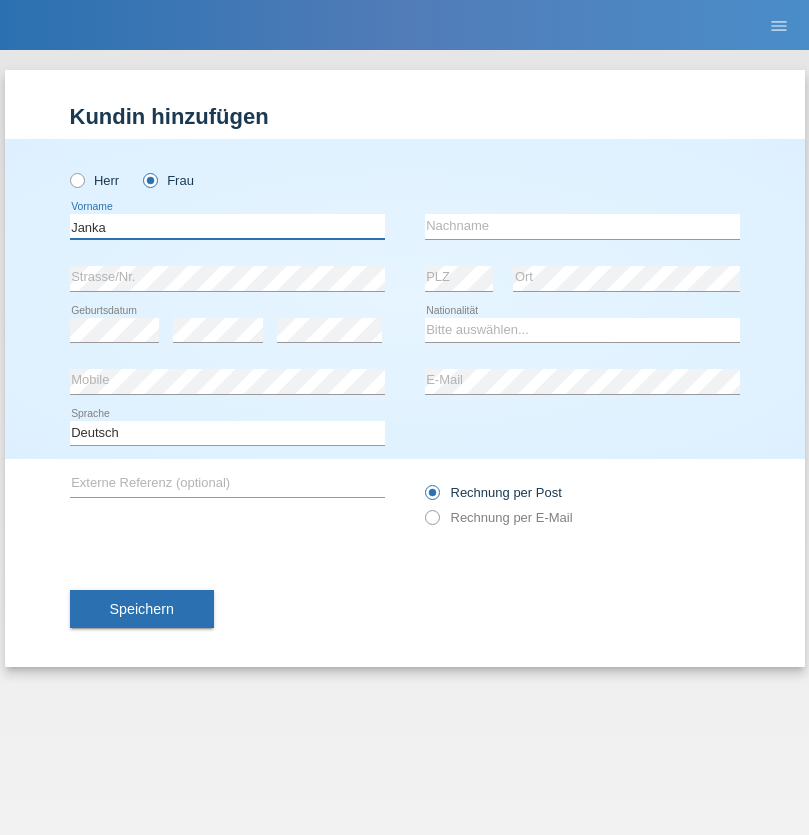 type on "Janka" 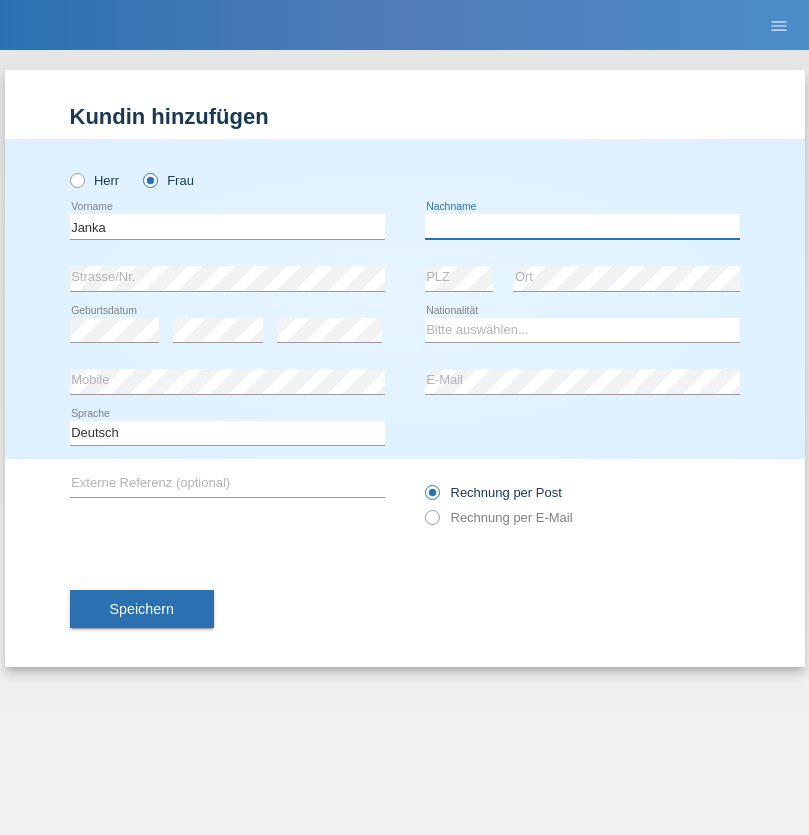 click at bounding box center [582, 226] 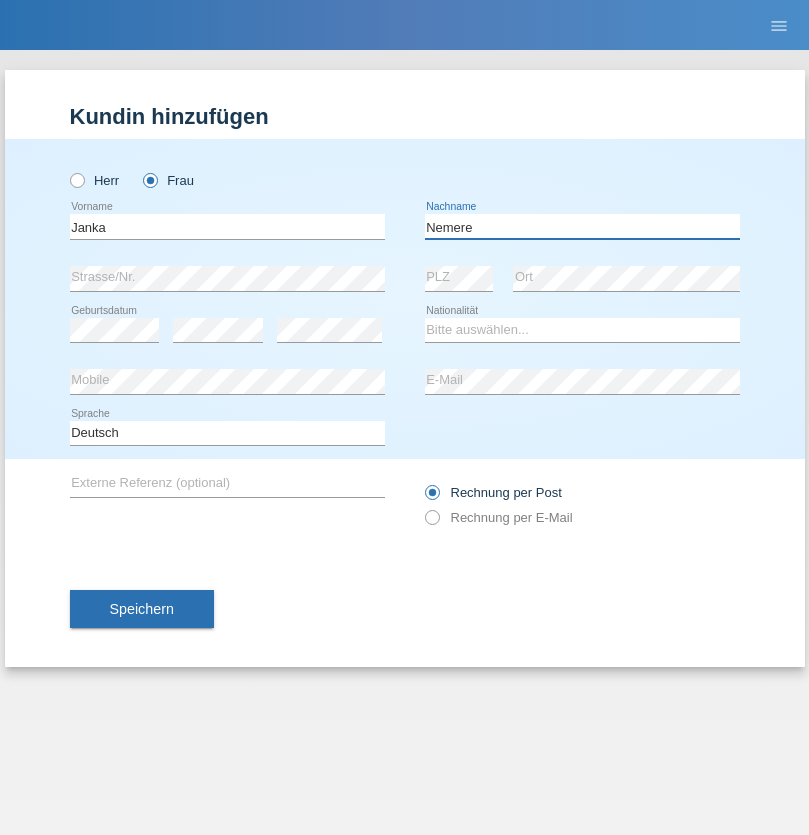 type on "Nemere" 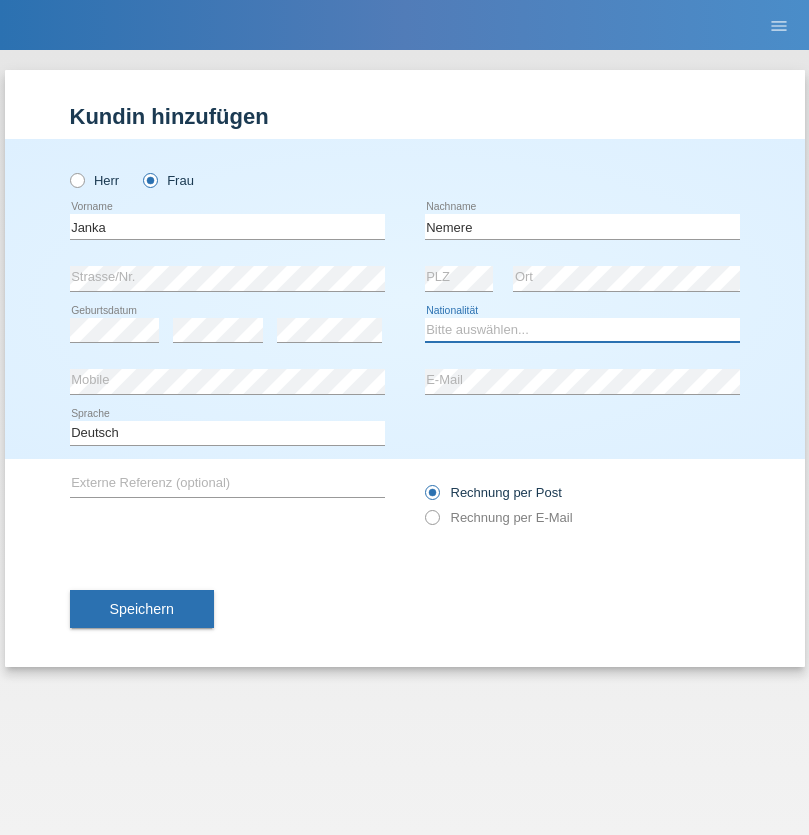 select on "HU" 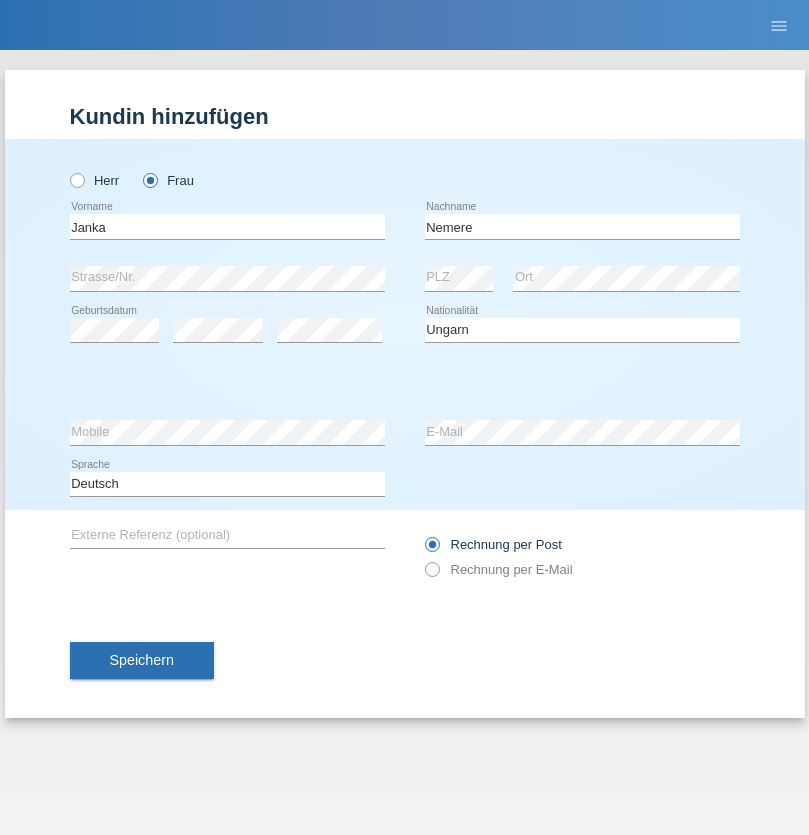 select on "C" 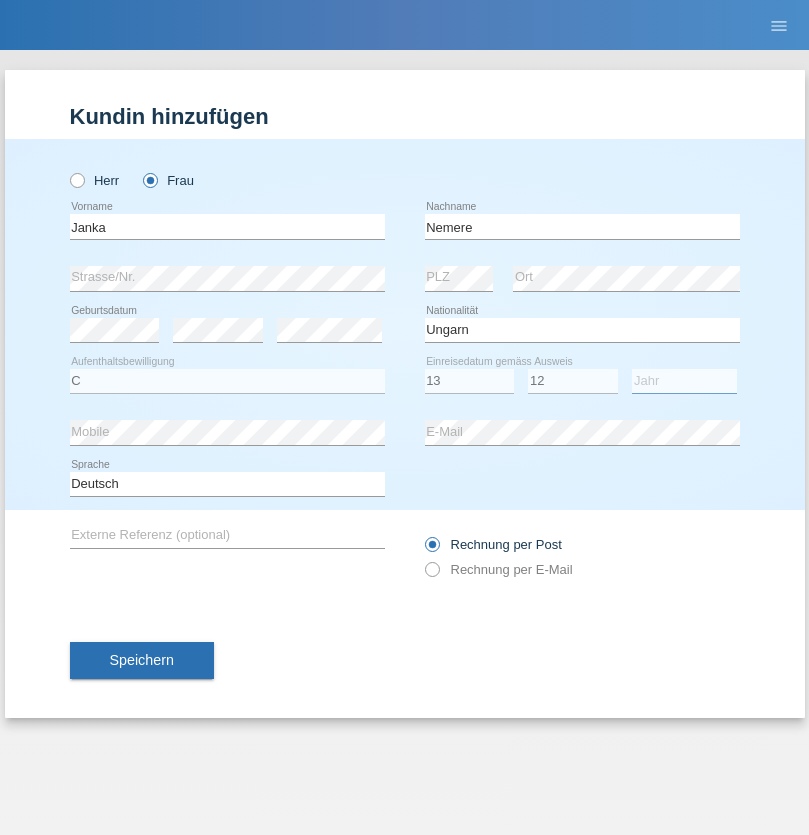select on "2021" 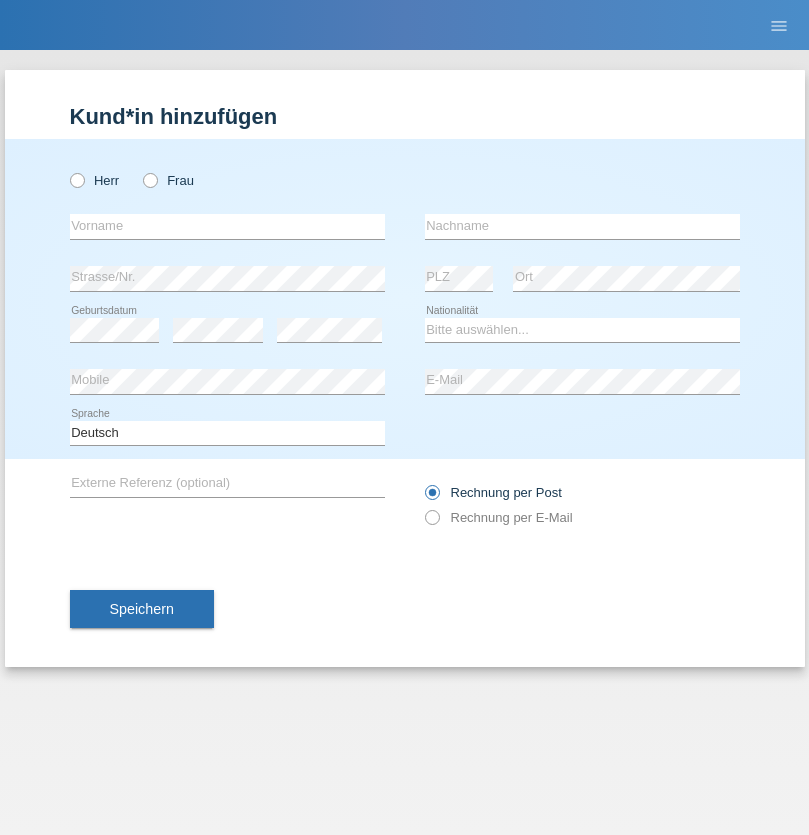 scroll, scrollTop: 0, scrollLeft: 0, axis: both 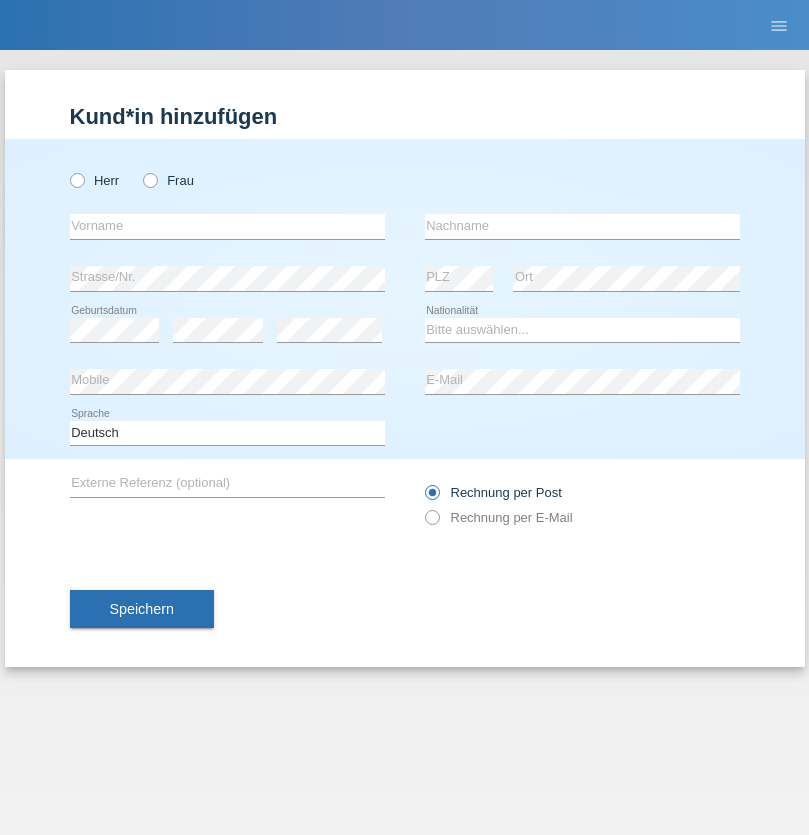 radio on "true" 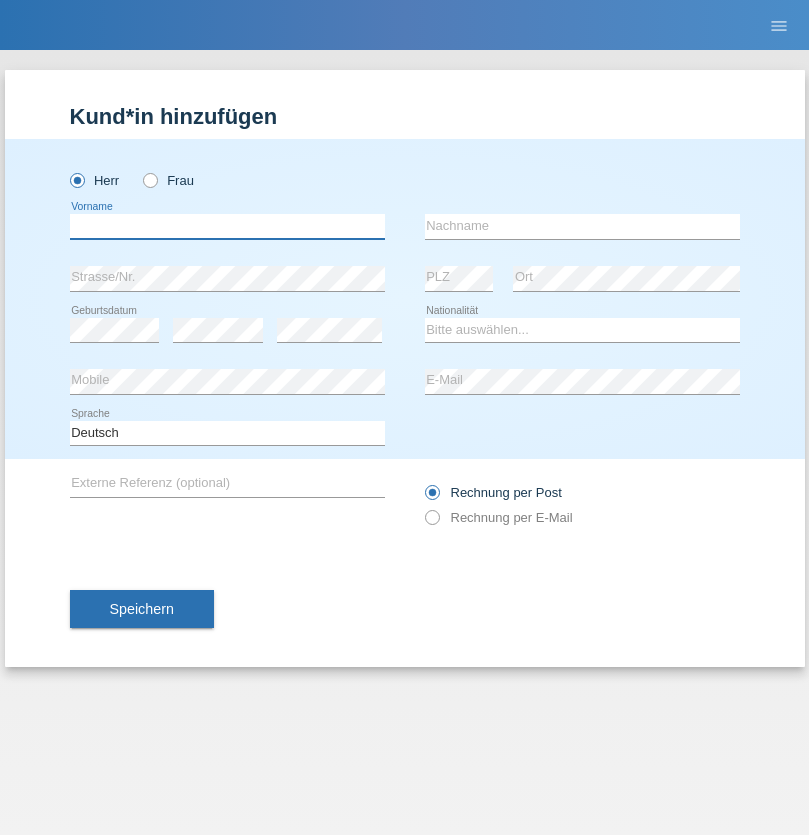click at bounding box center (227, 226) 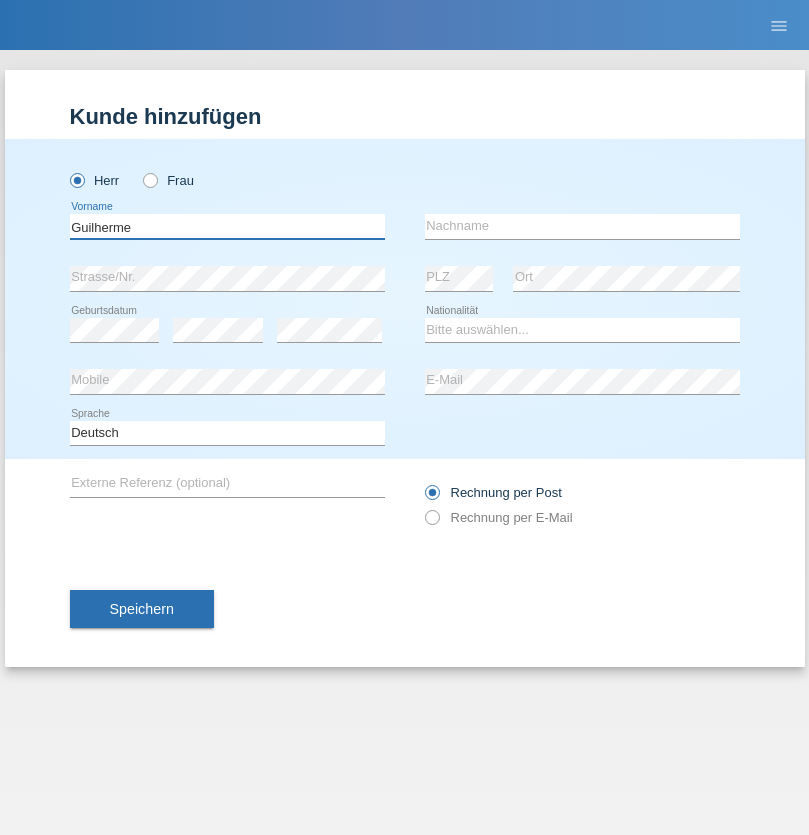 type on "Guilherme" 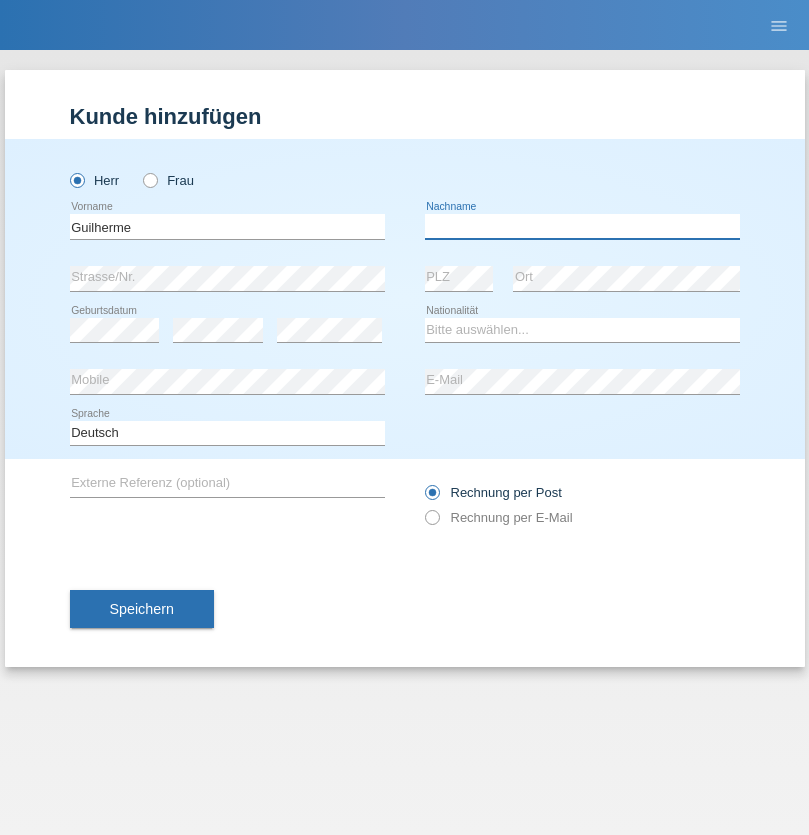 click at bounding box center [582, 226] 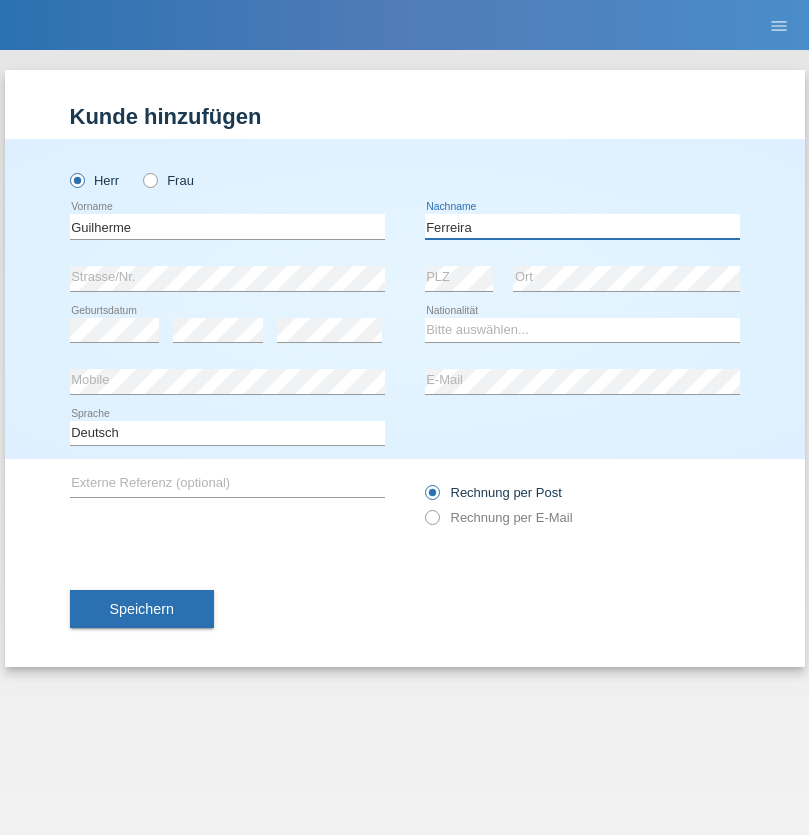 type on "Ferreira" 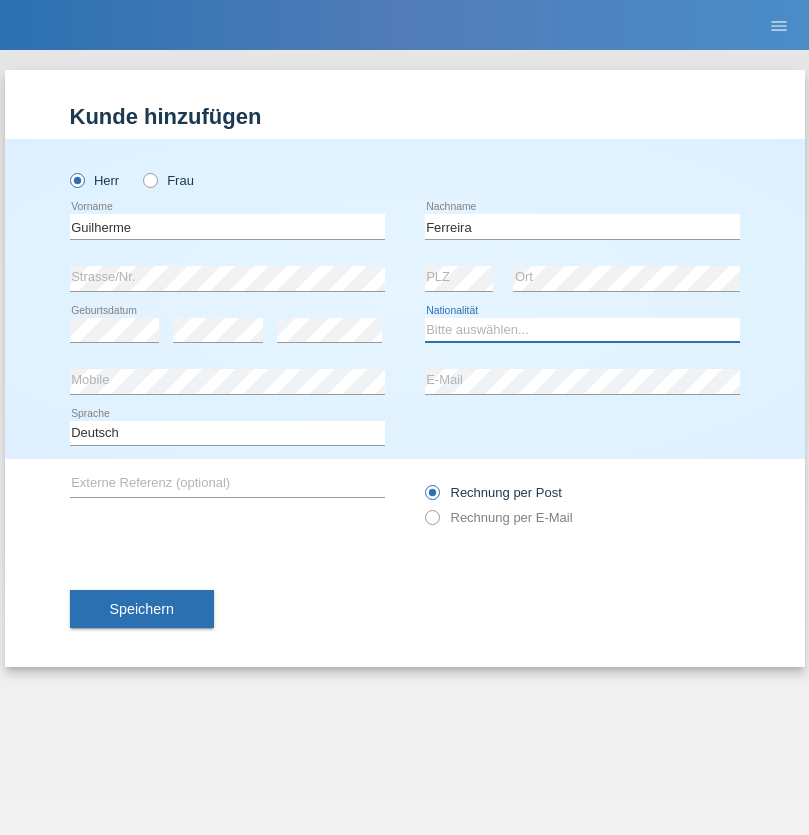 select on "PT" 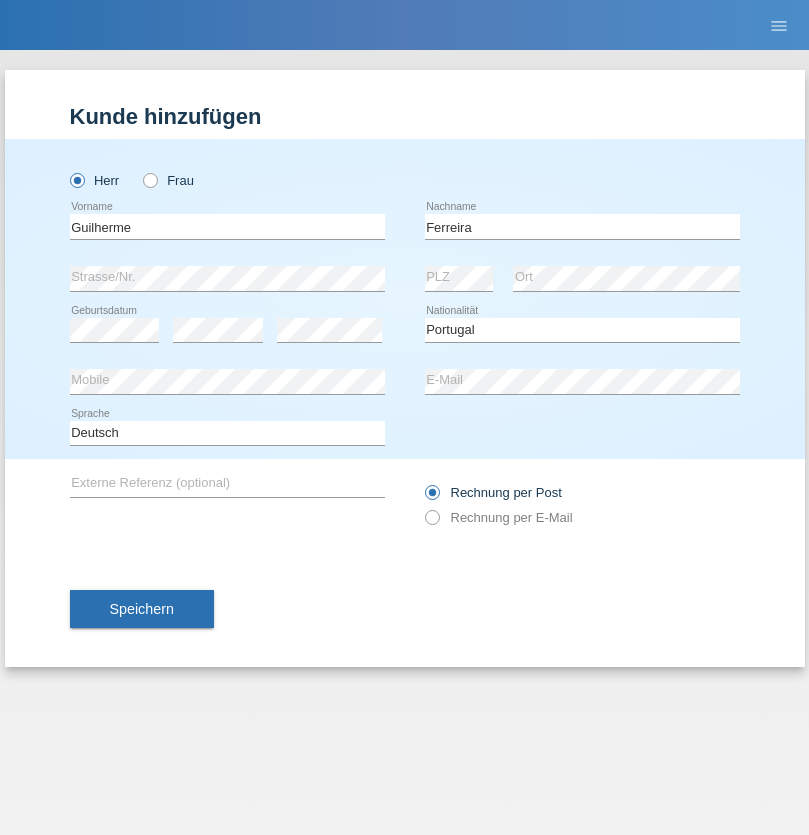 select on "C" 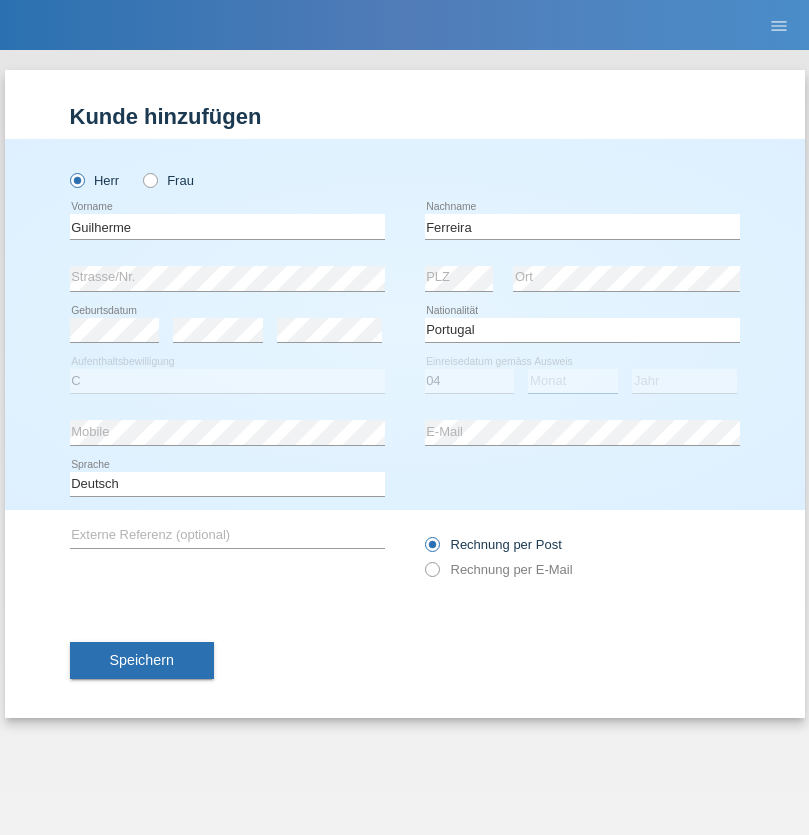 select on "09" 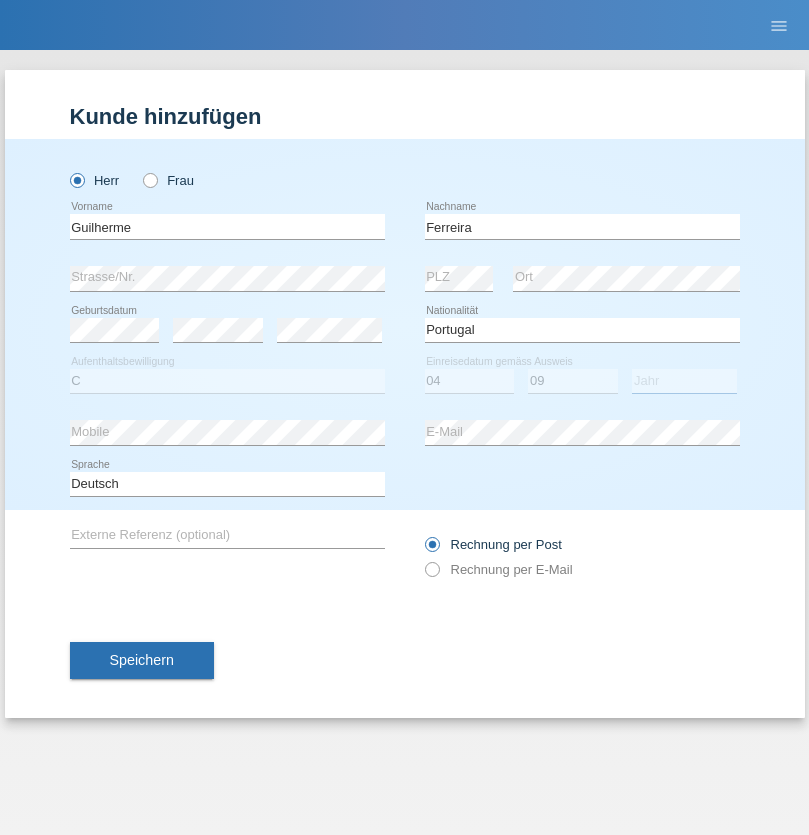 select on "2021" 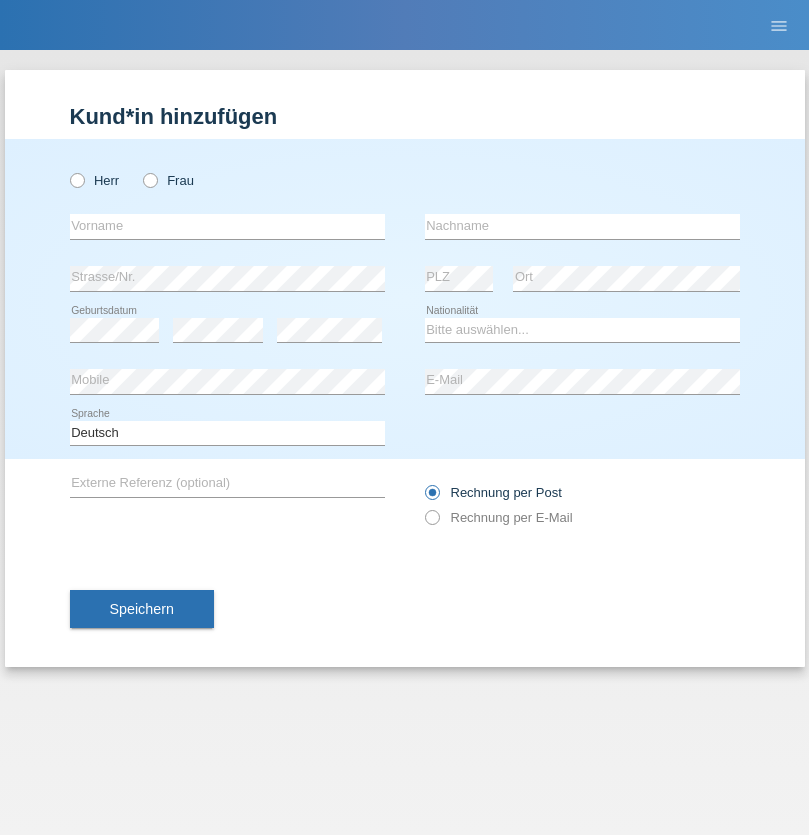 scroll, scrollTop: 0, scrollLeft: 0, axis: both 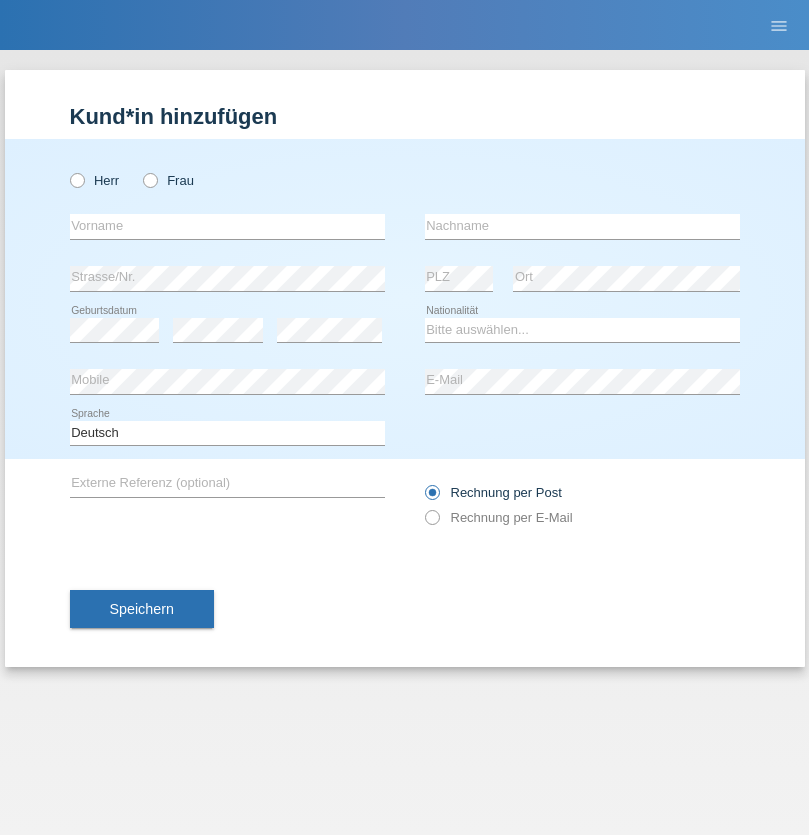 radio on "true" 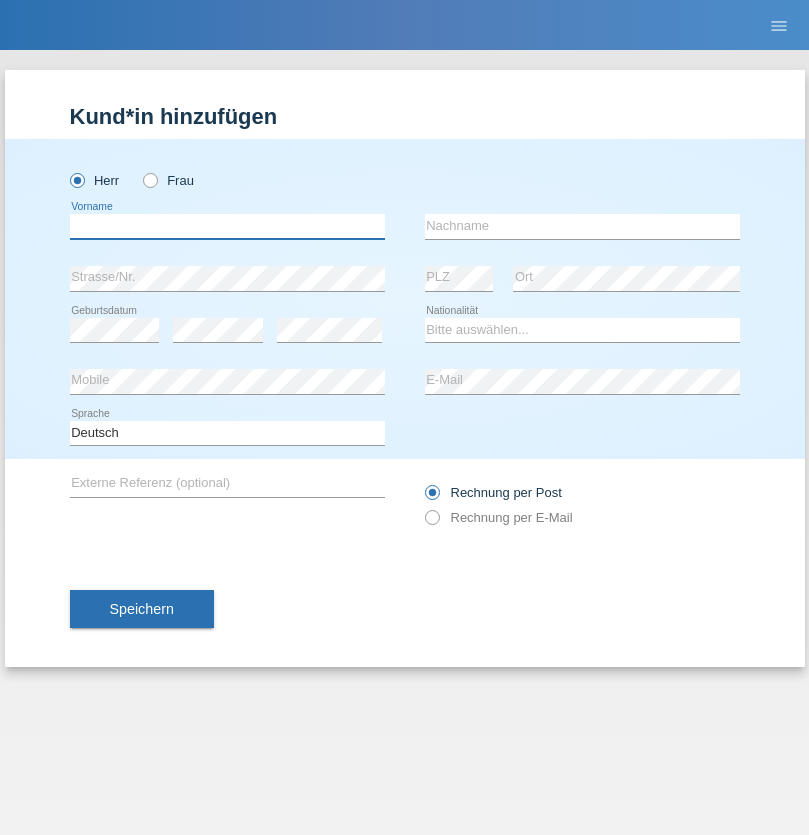 click at bounding box center (227, 226) 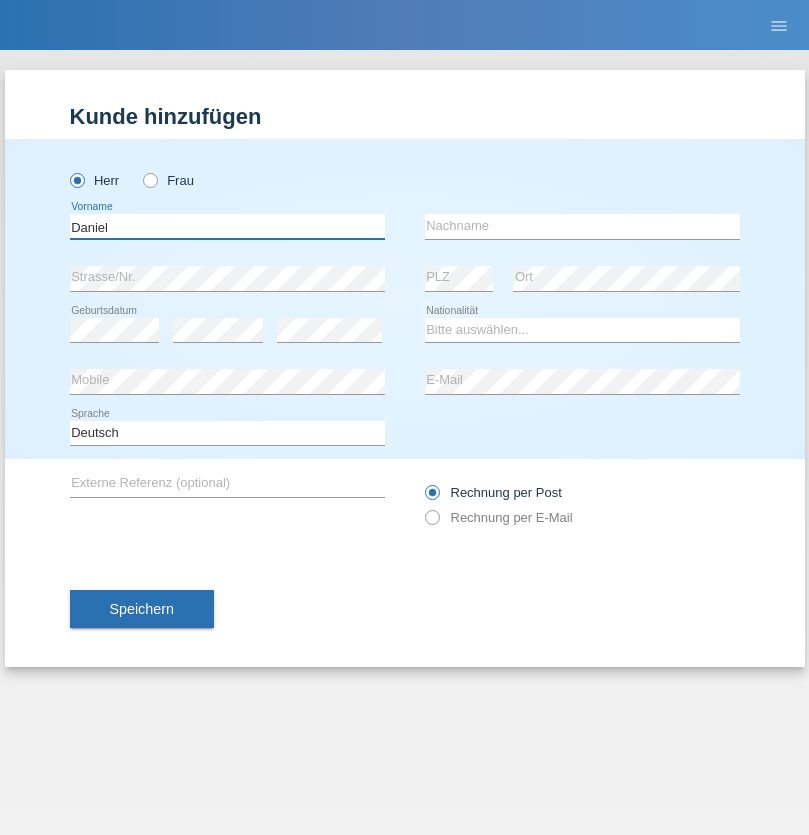 type on "Daniel" 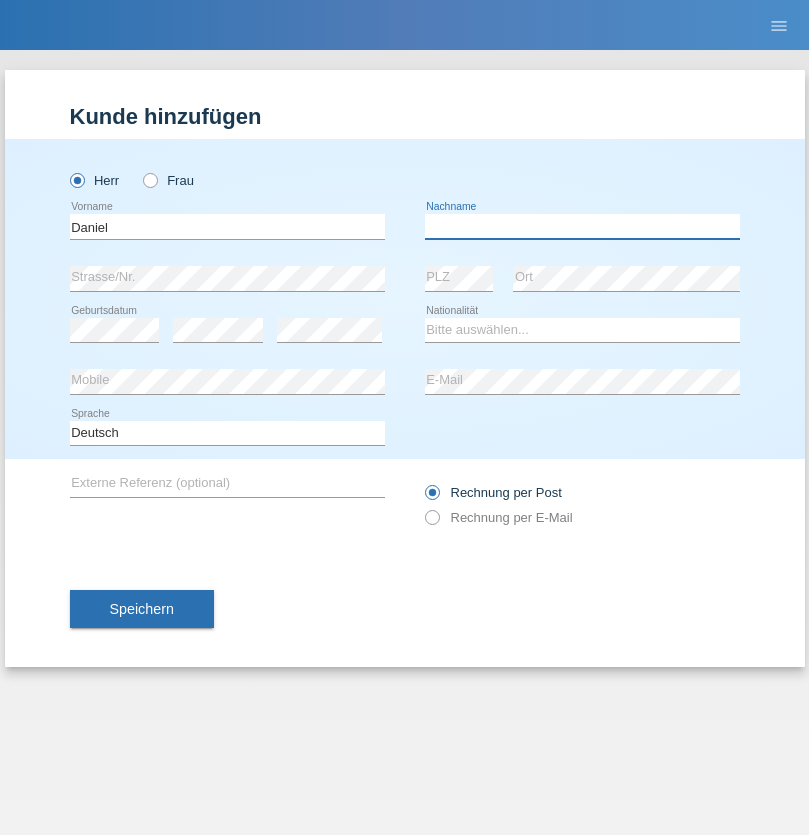 click at bounding box center (582, 226) 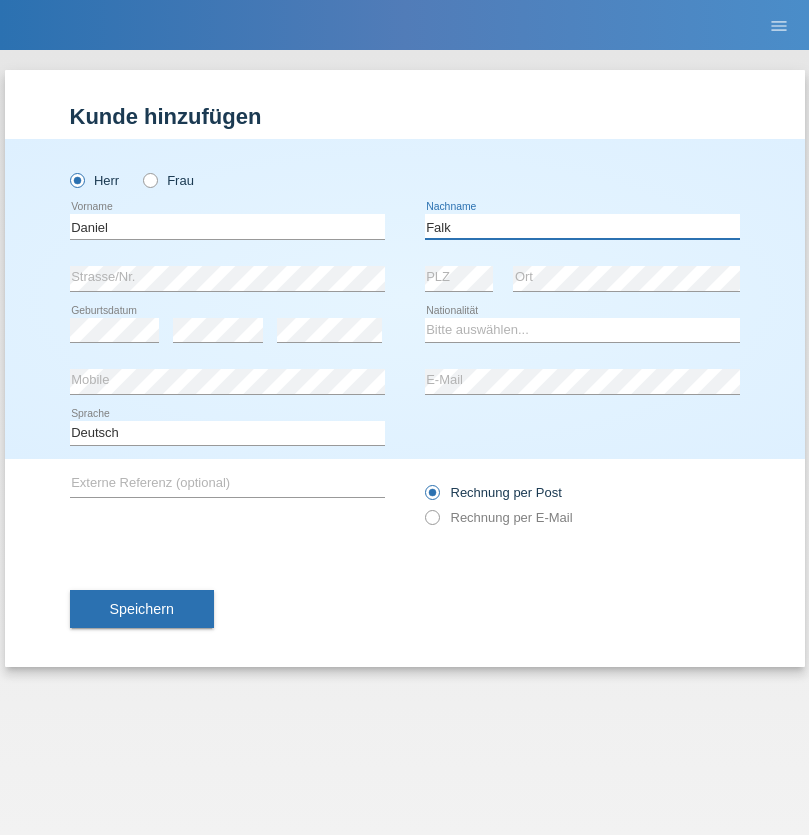 type on "Falk" 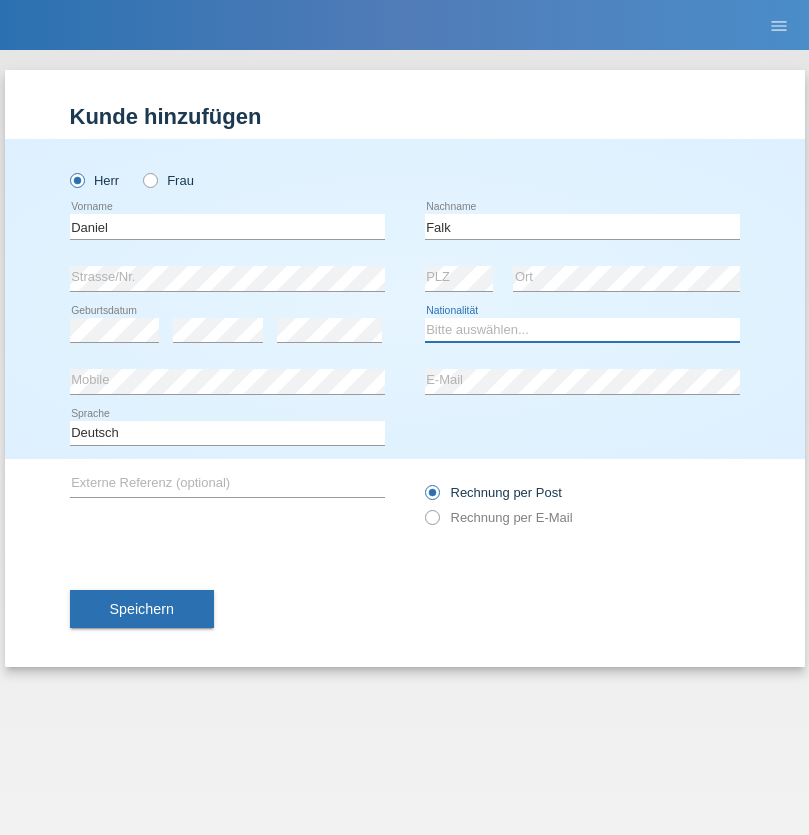 select on "CH" 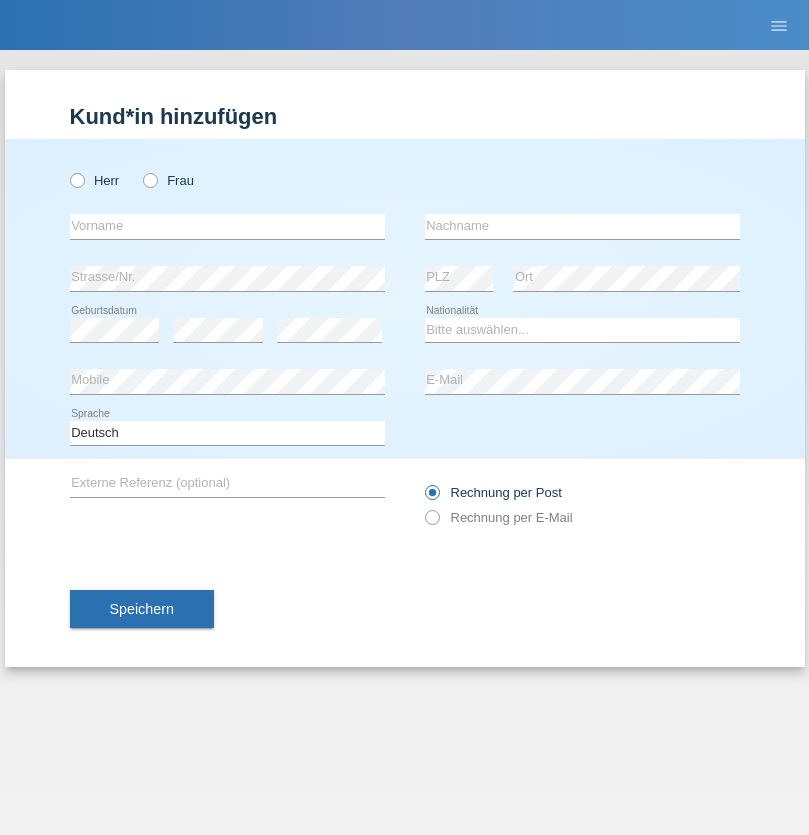 scroll, scrollTop: 0, scrollLeft: 0, axis: both 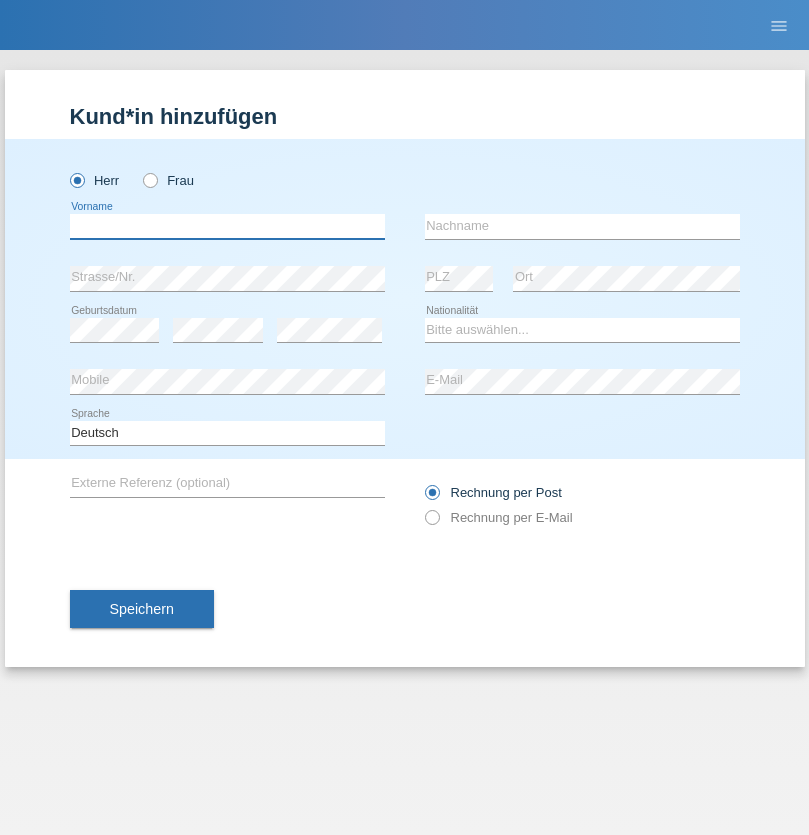 click at bounding box center (227, 226) 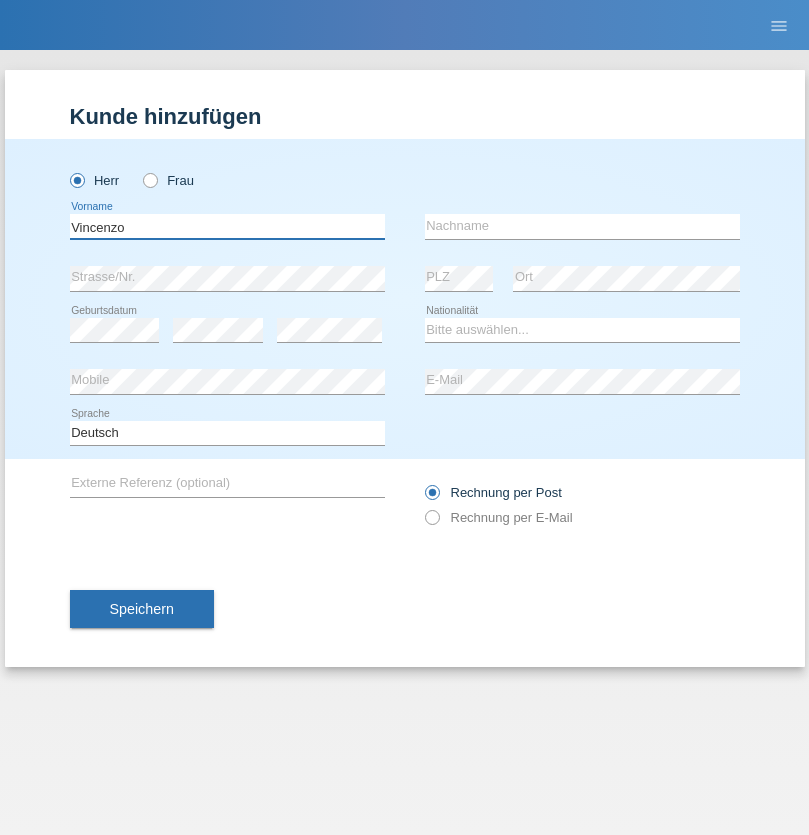 type on "Vincenzo" 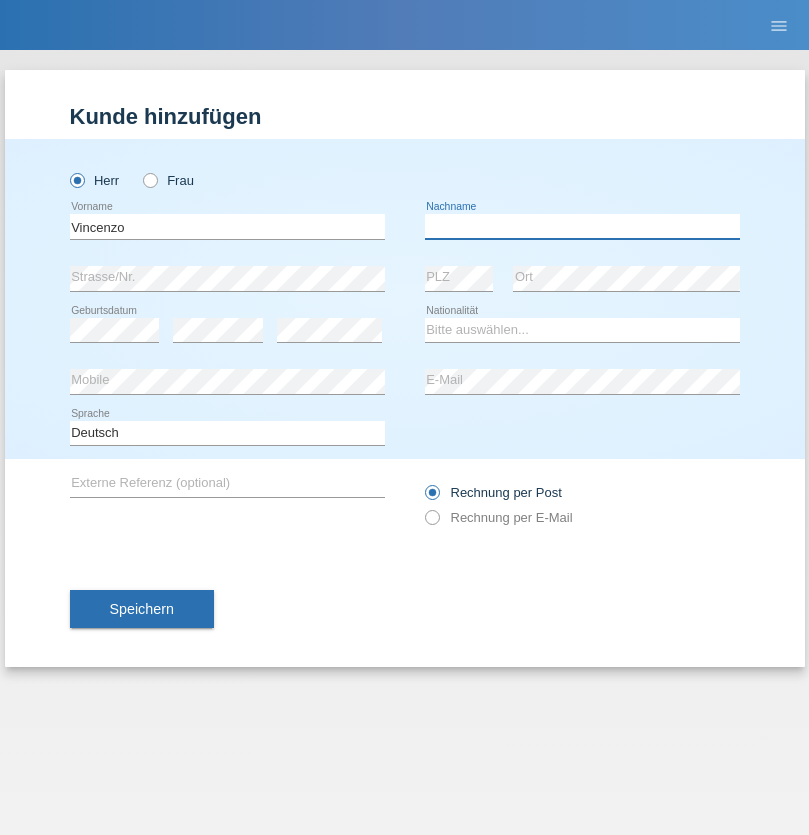 click at bounding box center [582, 226] 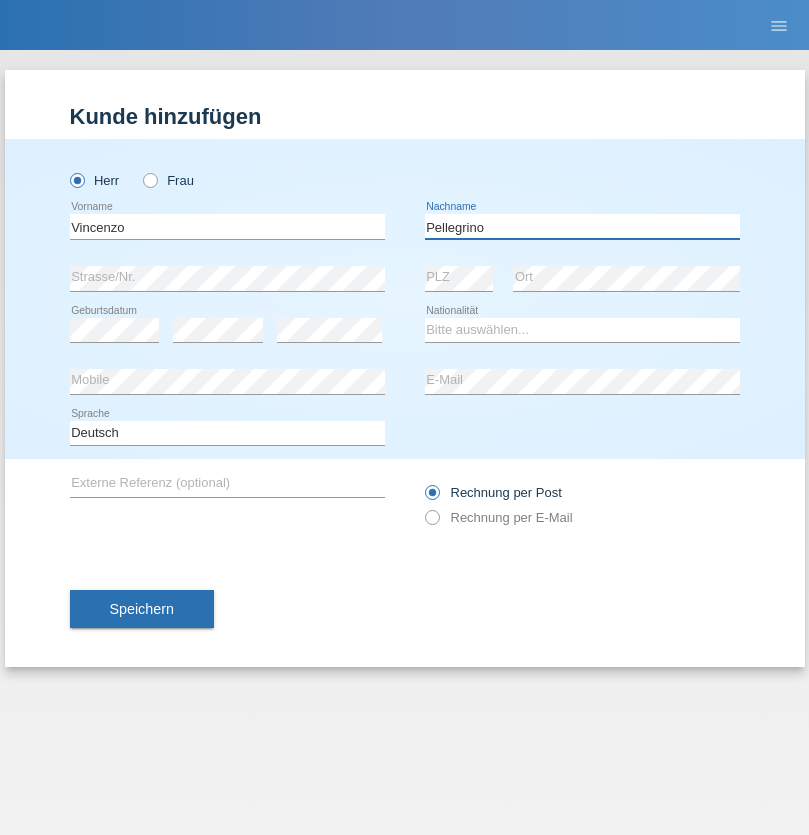 type on "Pellegrino" 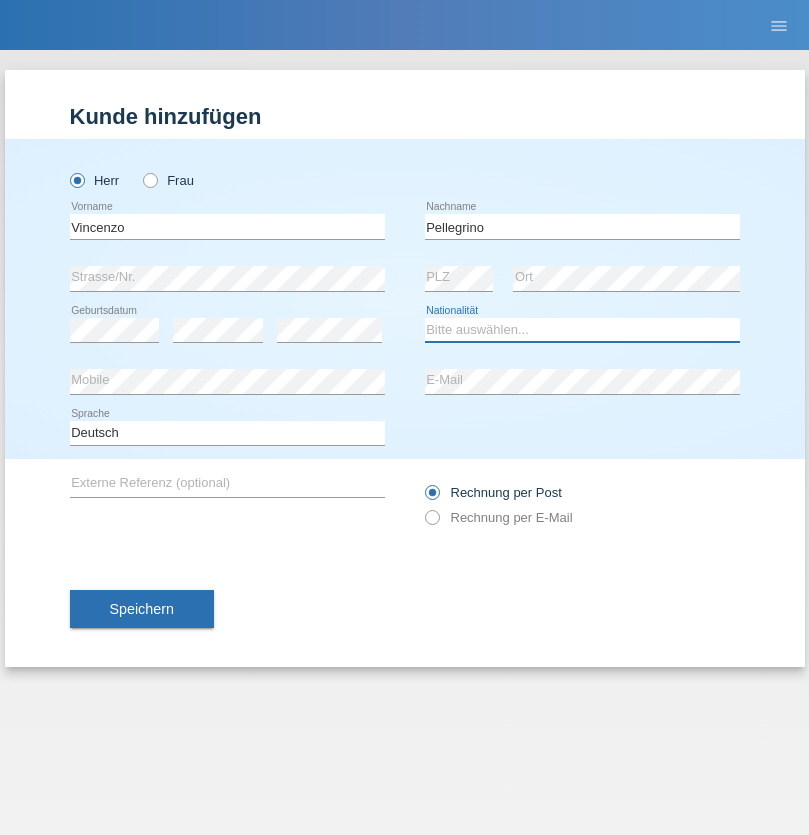 select on "IT" 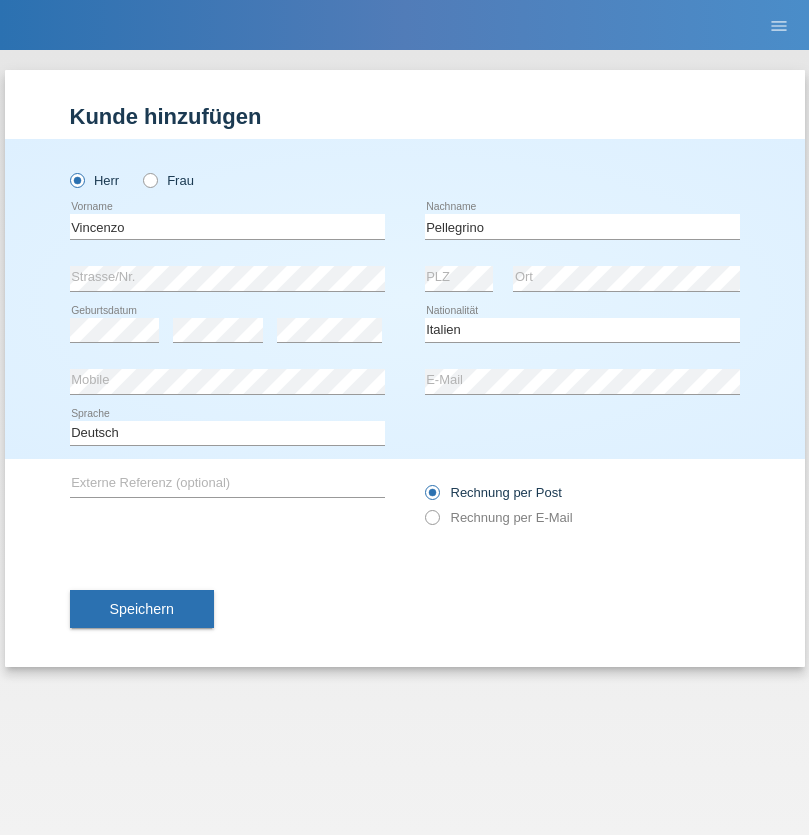 select on "C" 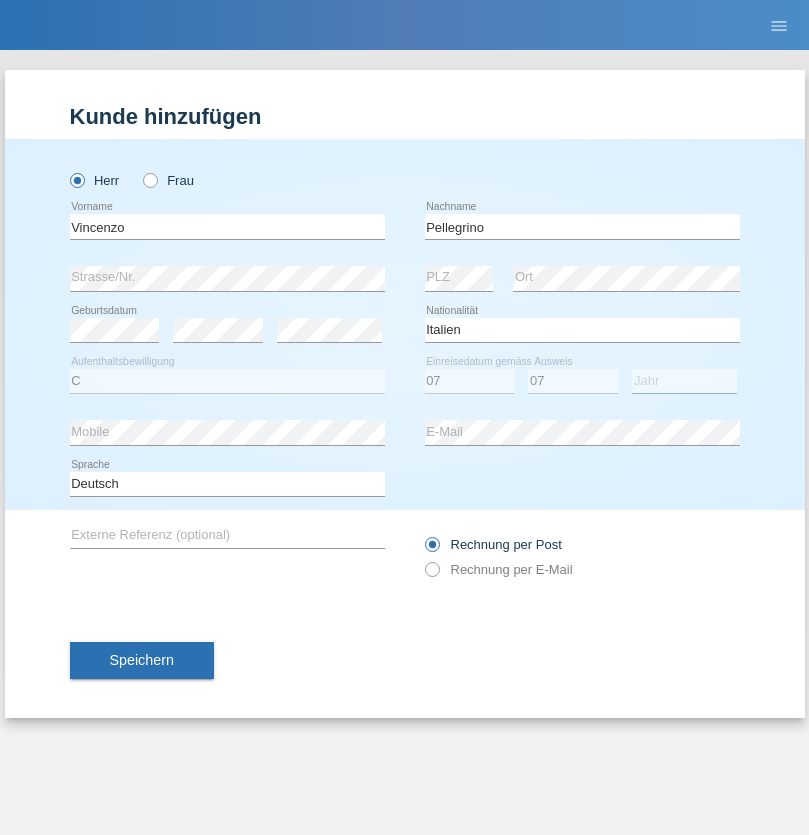 select on "2021" 